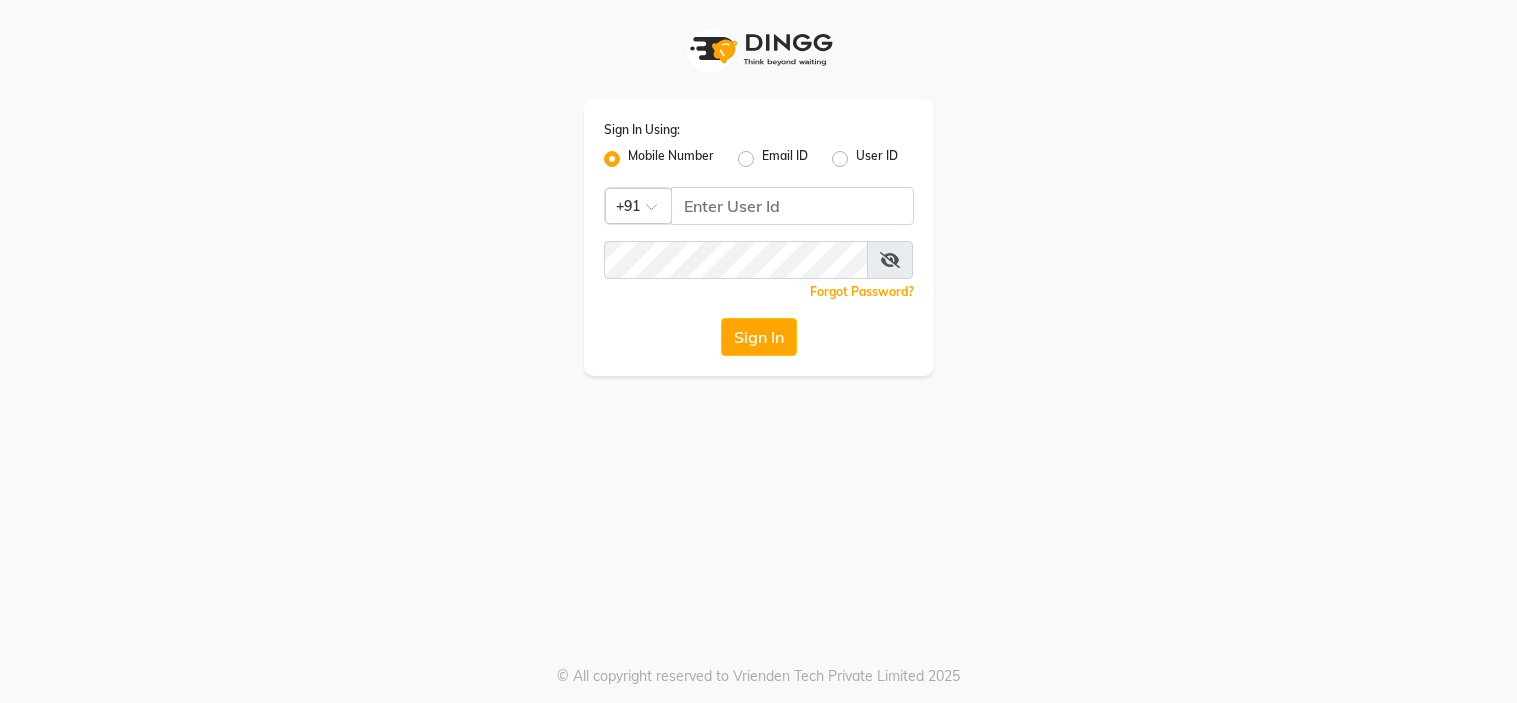 scroll, scrollTop: 0, scrollLeft: 0, axis: both 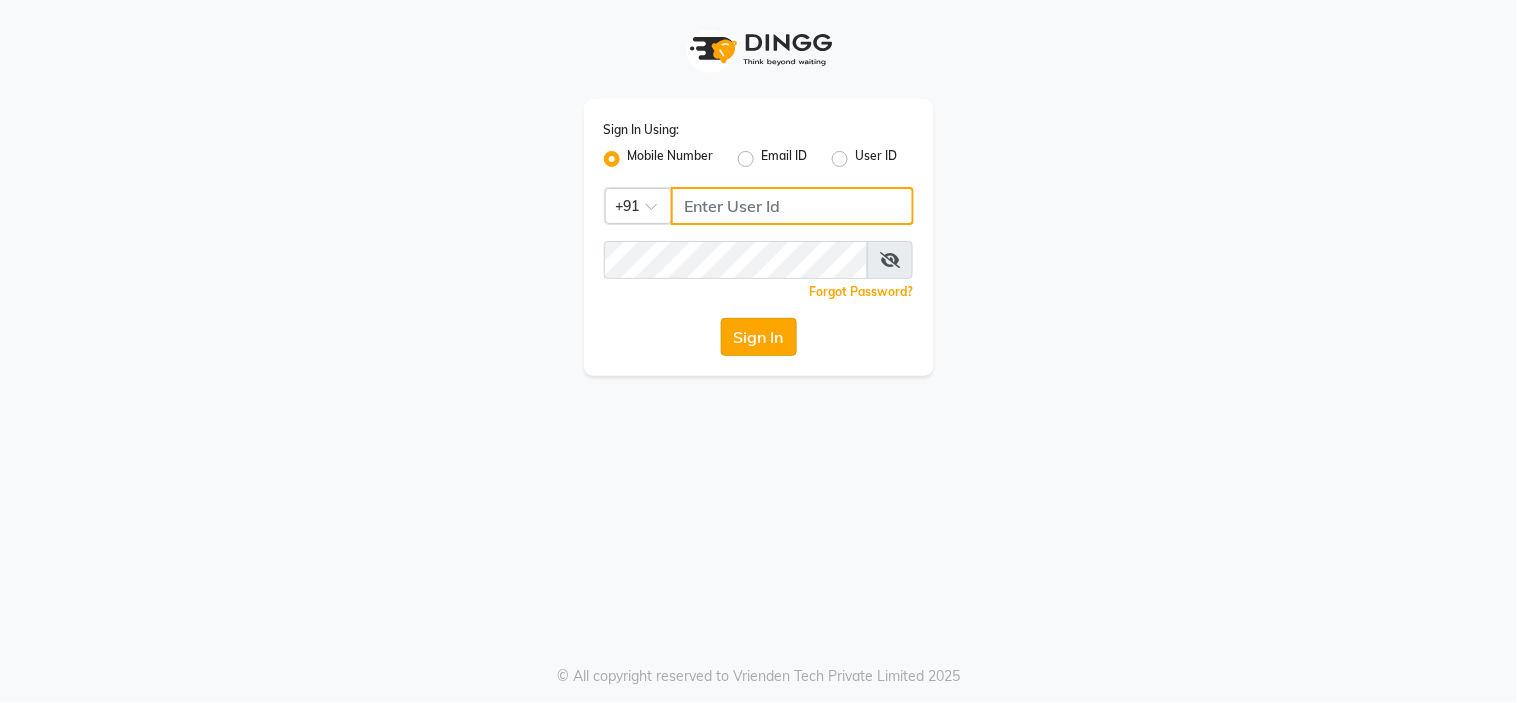 type on "8999659395" 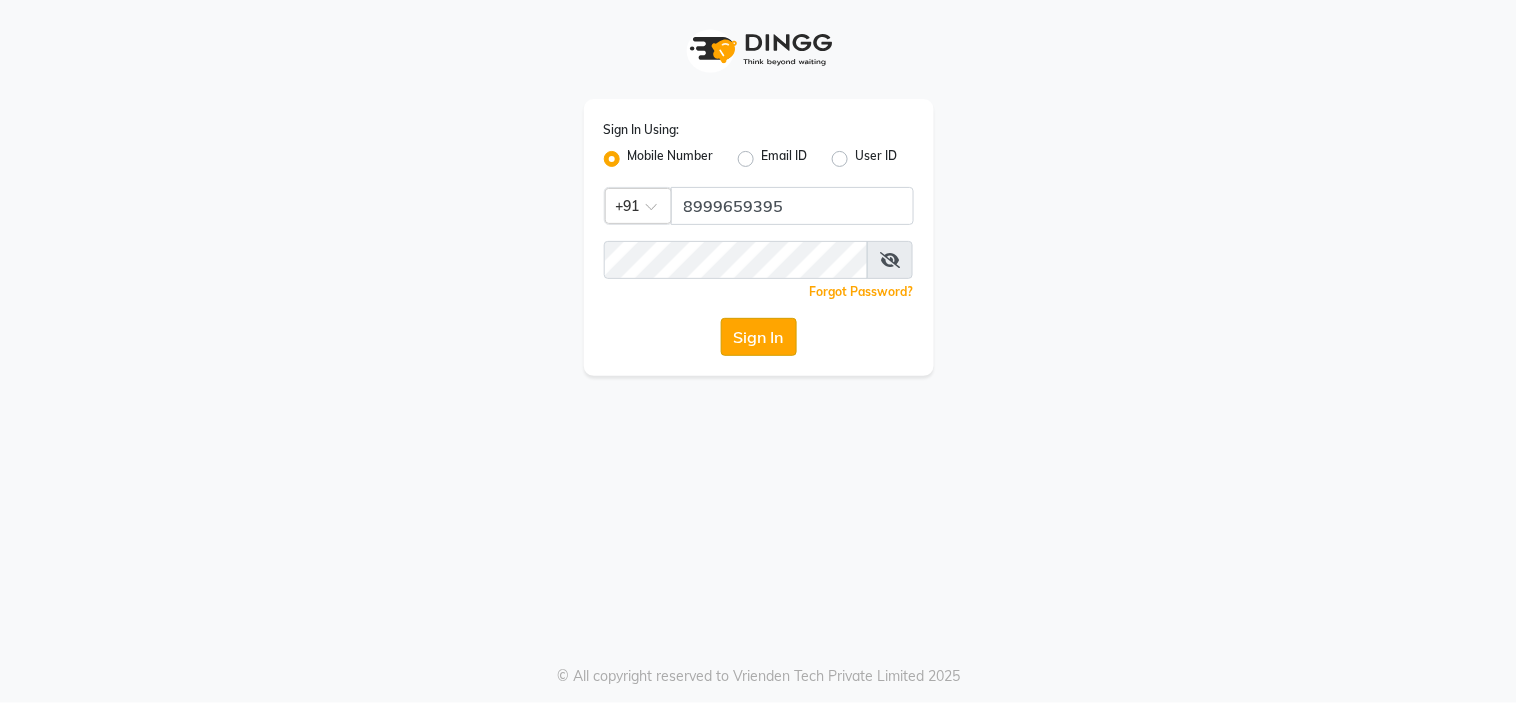 click on "Sign In" 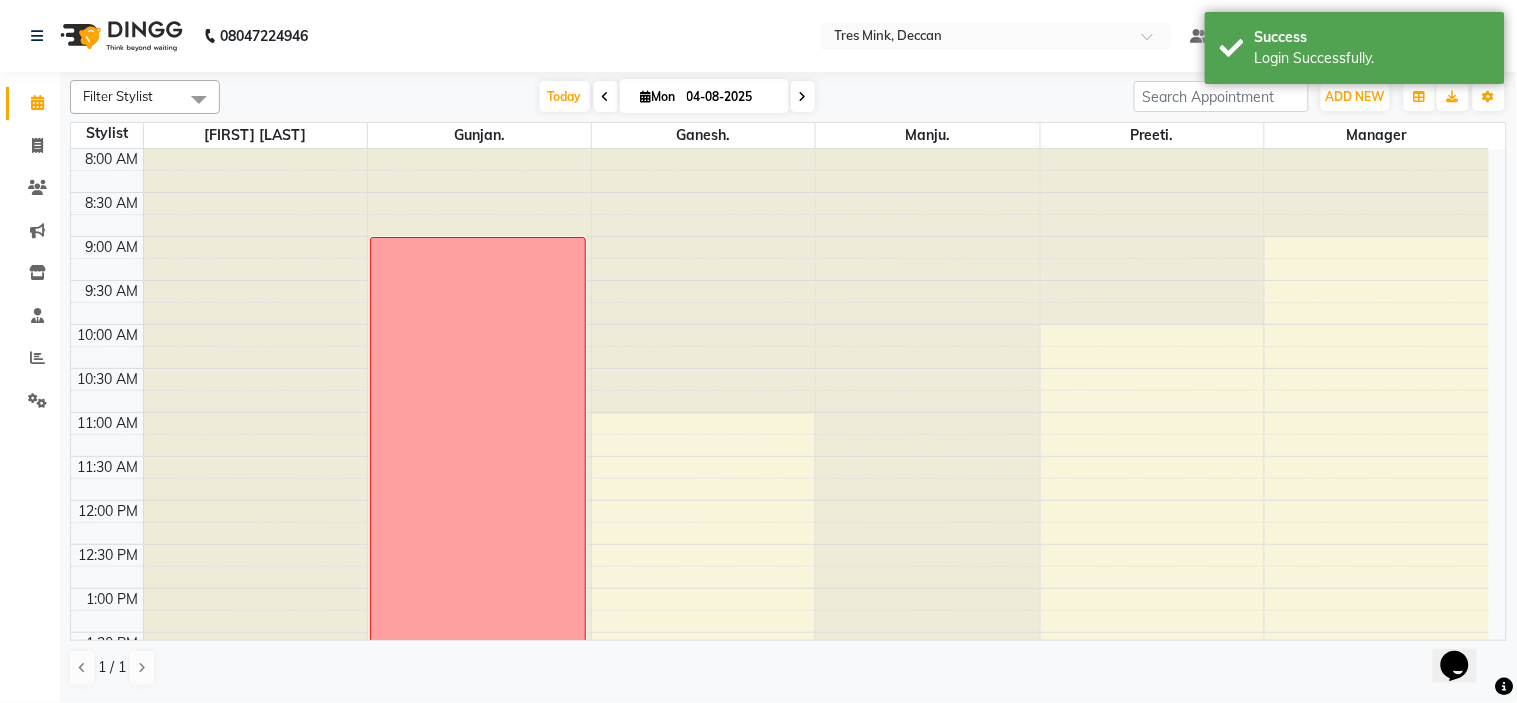 scroll, scrollTop: 0, scrollLeft: 0, axis: both 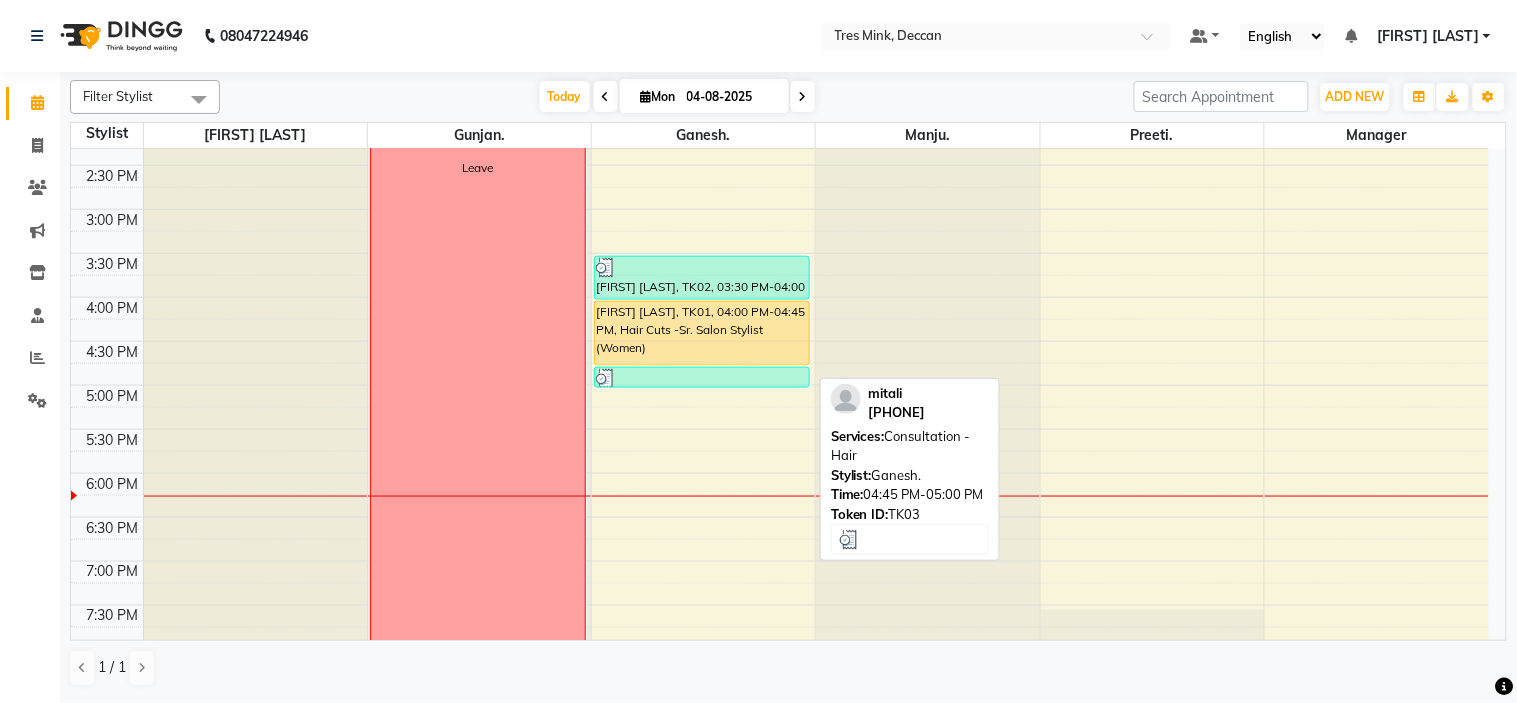 click at bounding box center (702, 379) 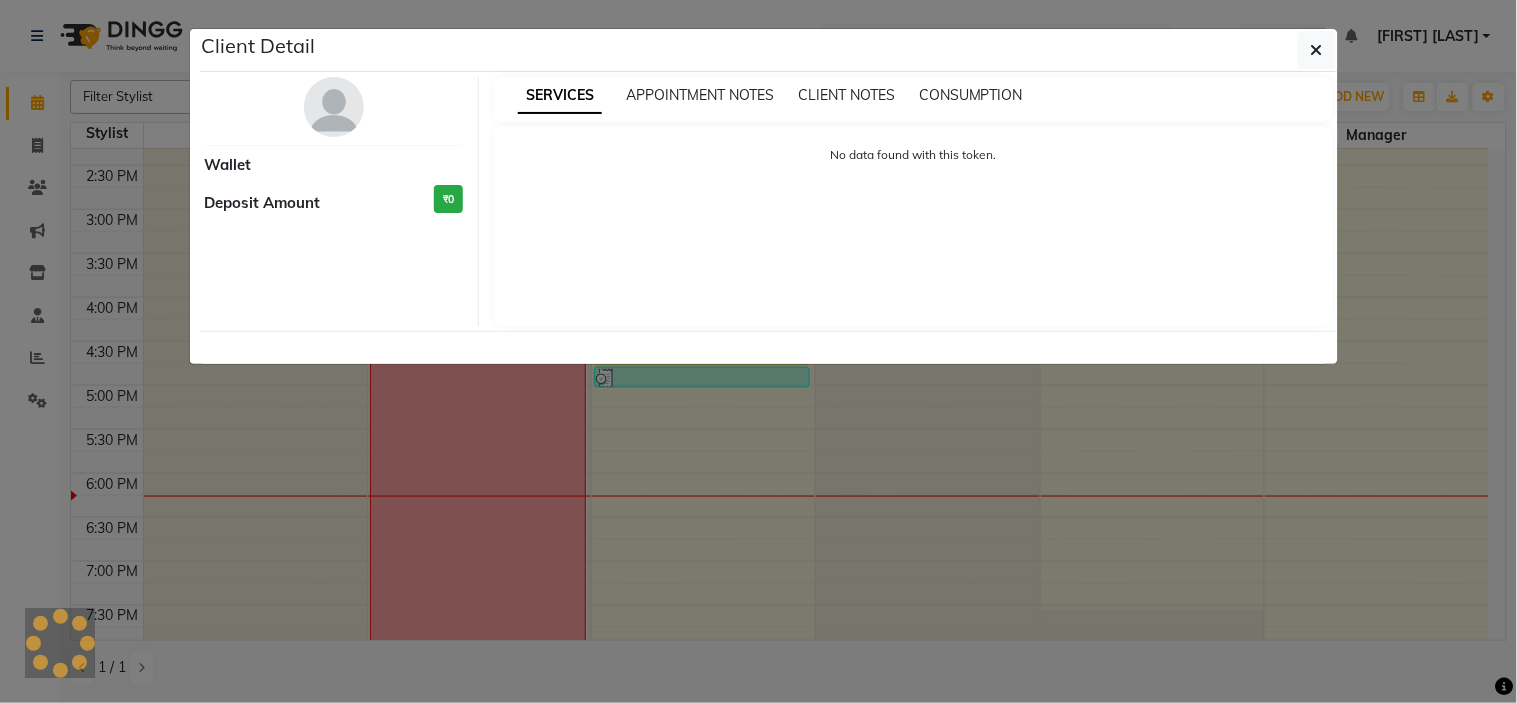 select on "3" 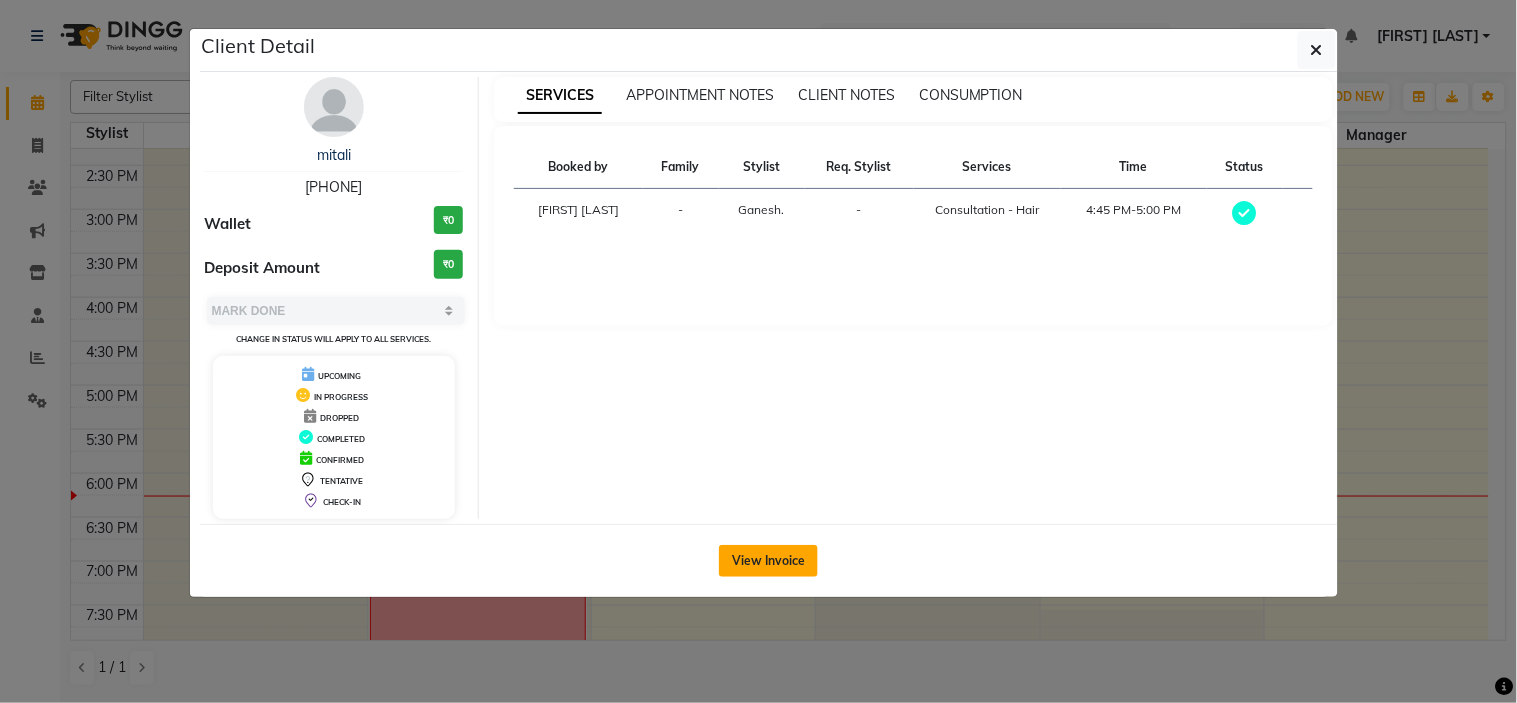 click on "View Invoice" 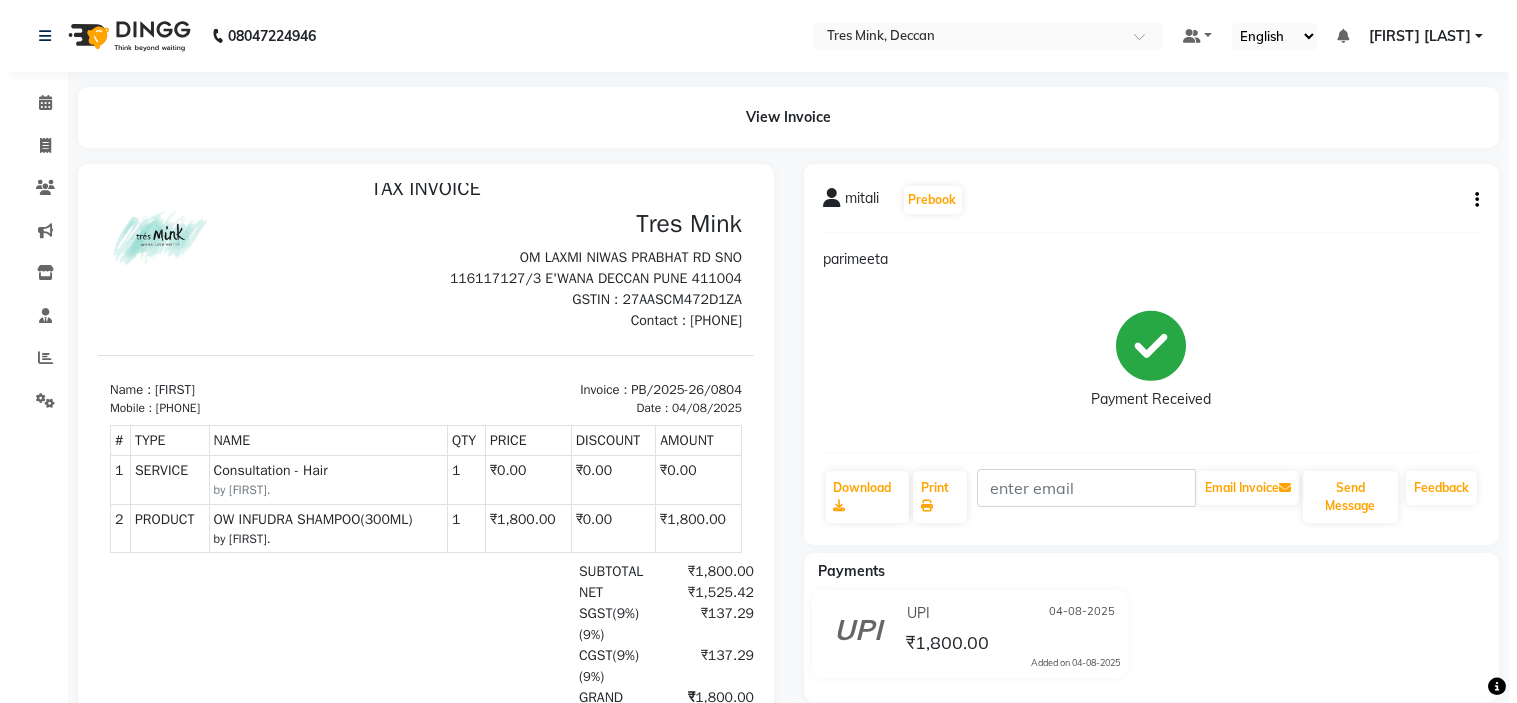 scroll, scrollTop: 0, scrollLeft: 0, axis: both 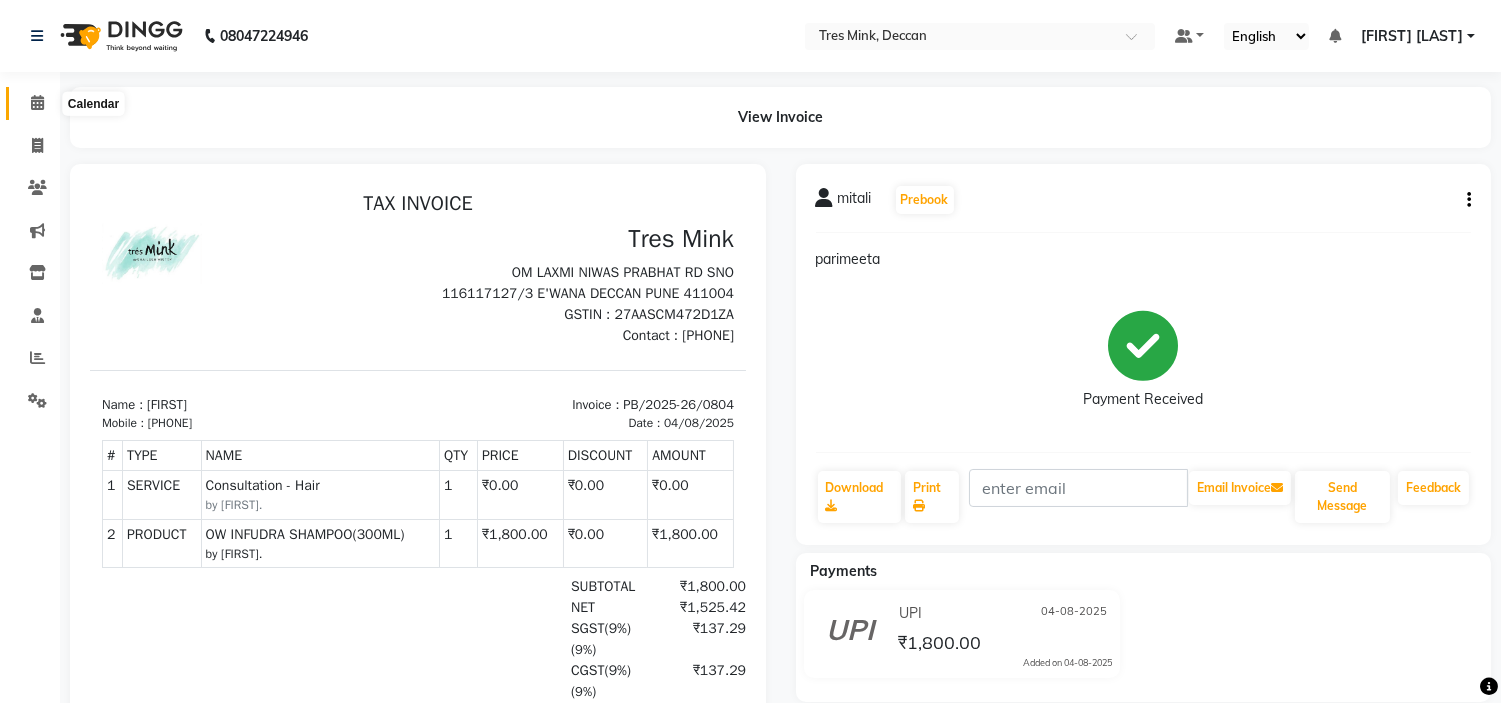 click 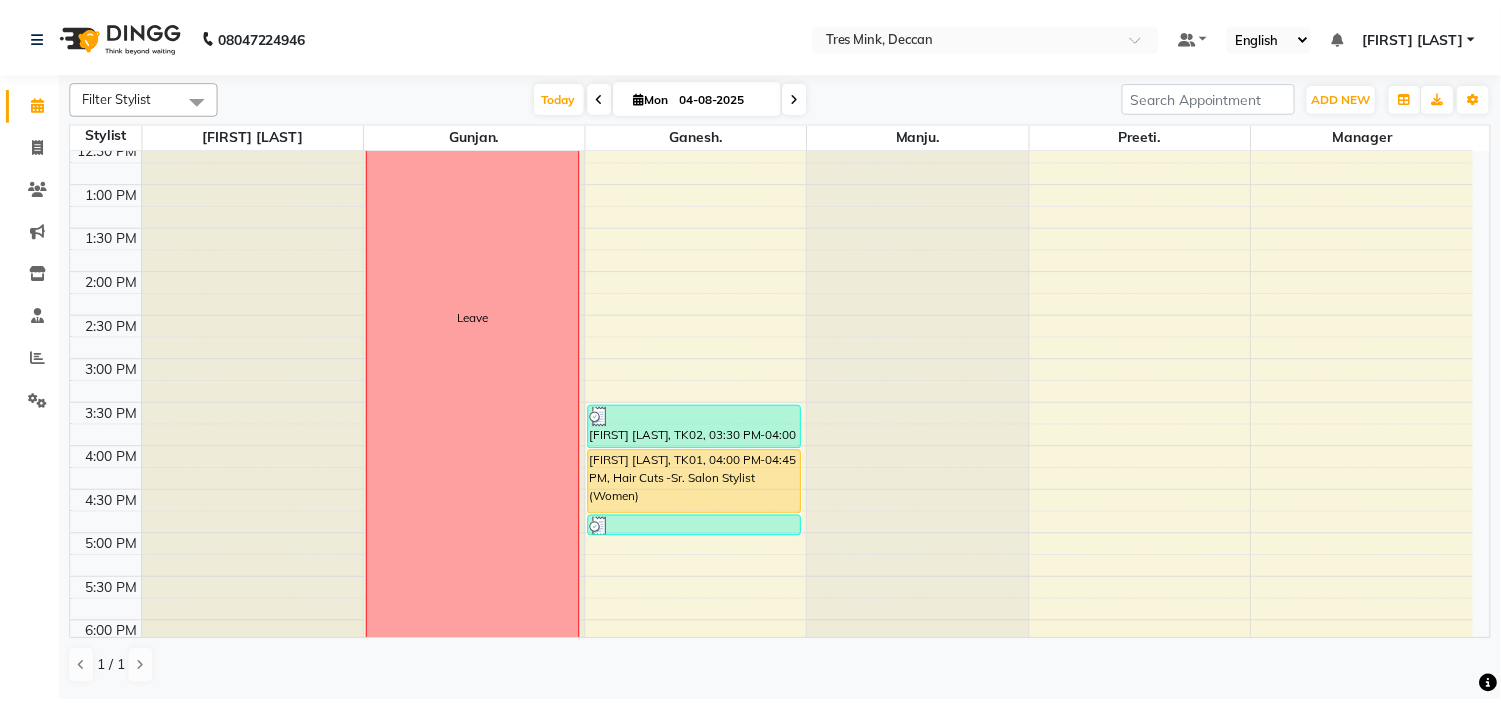 scroll, scrollTop: 444, scrollLeft: 0, axis: vertical 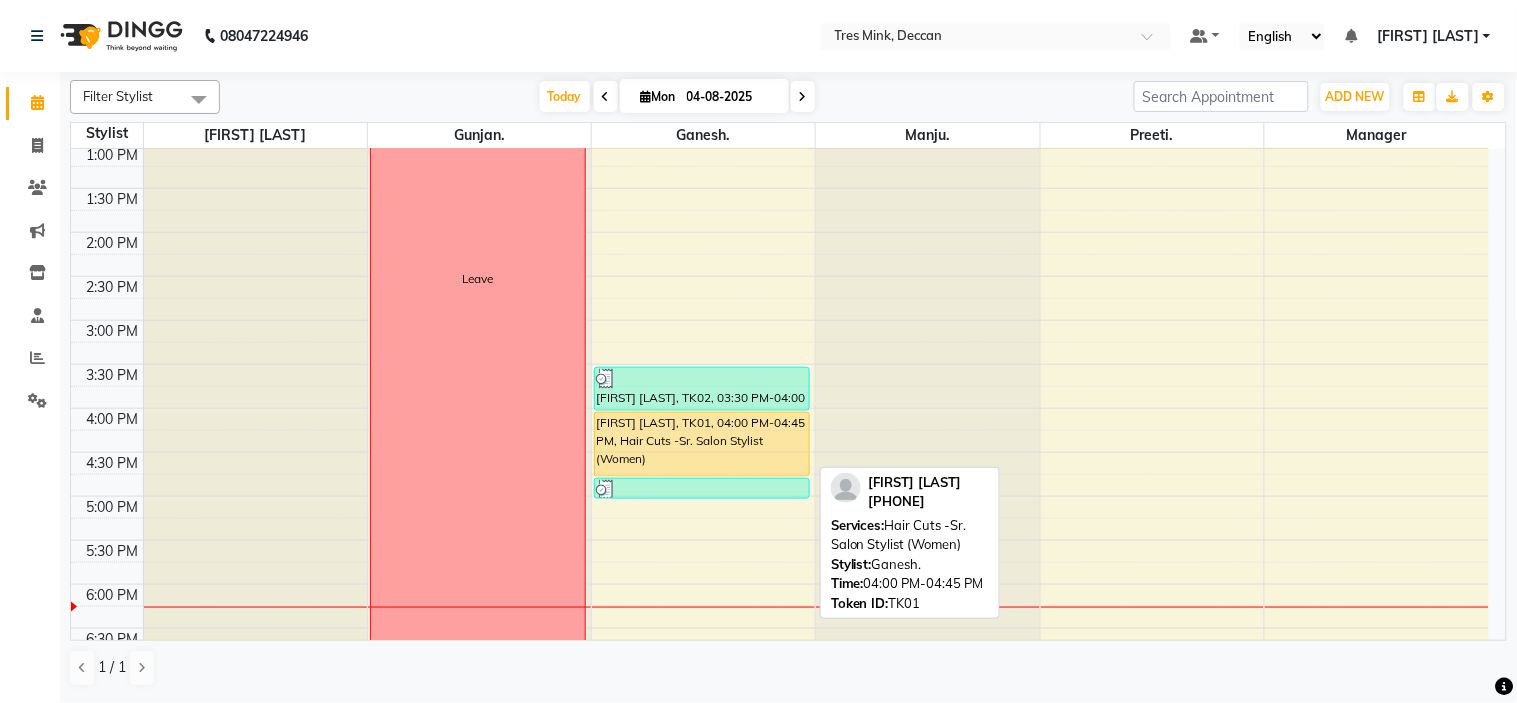click on "[FIRST] [LAST], TK01, 04:00 PM-04:45 PM, Hair Cuts -Sr. Salon Stylist (Women)" at bounding box center [702, 444] 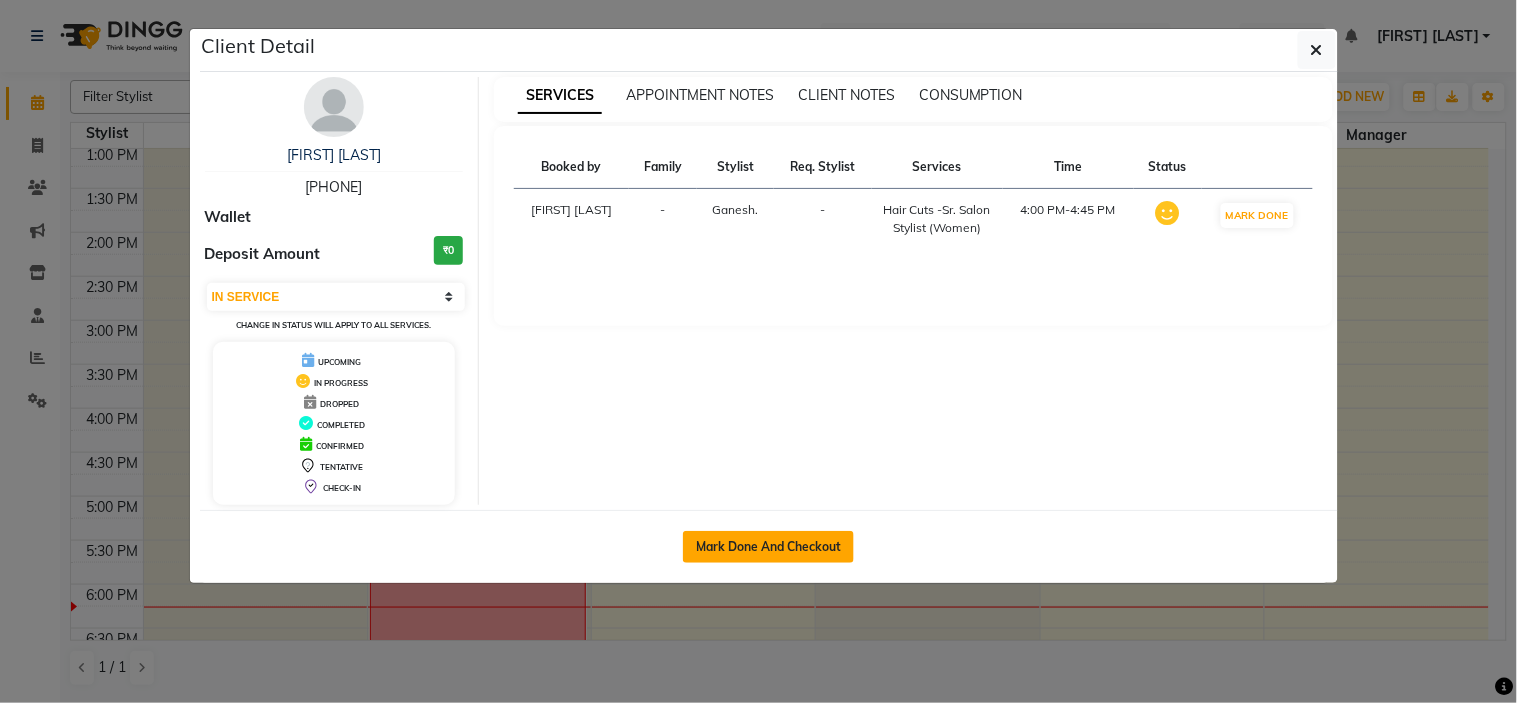 click on "Mark Done And Checkout" 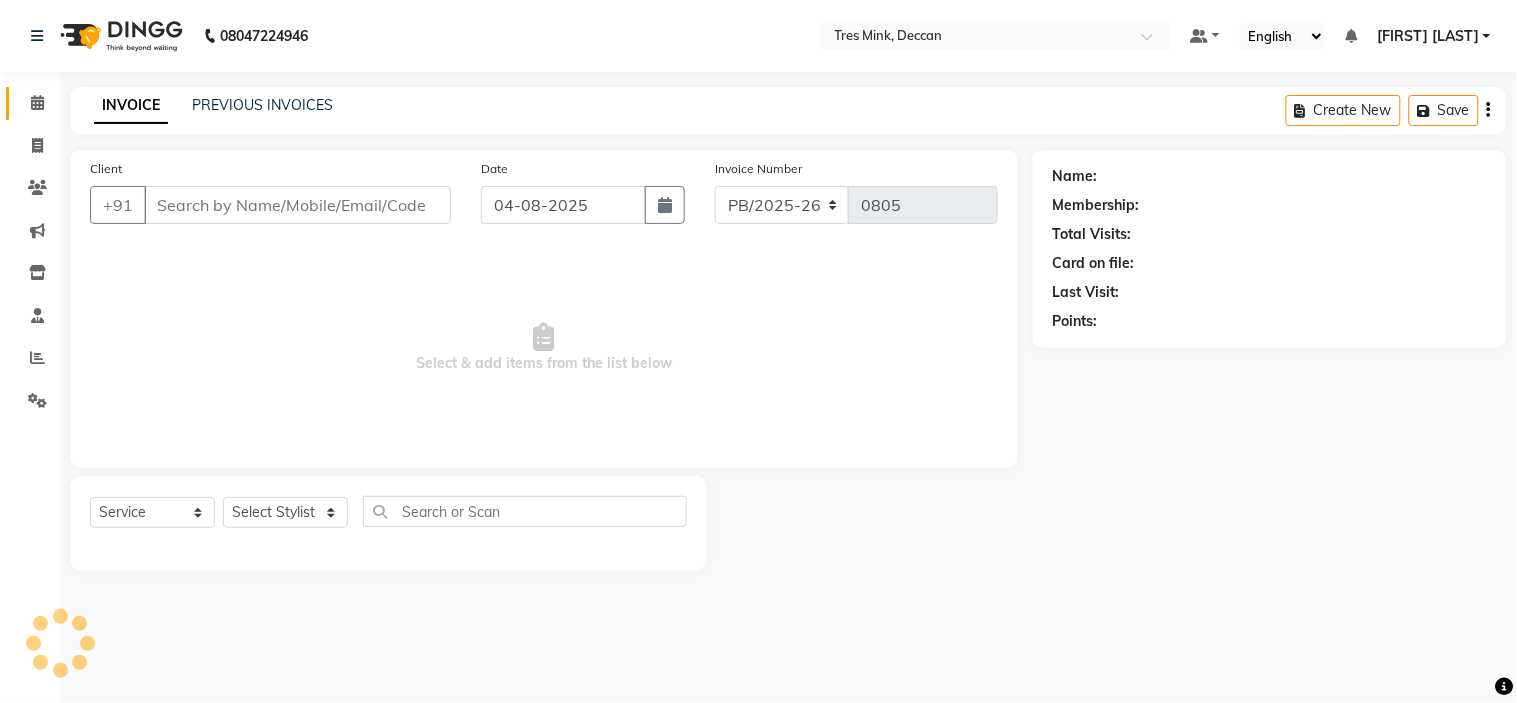 select on "3" 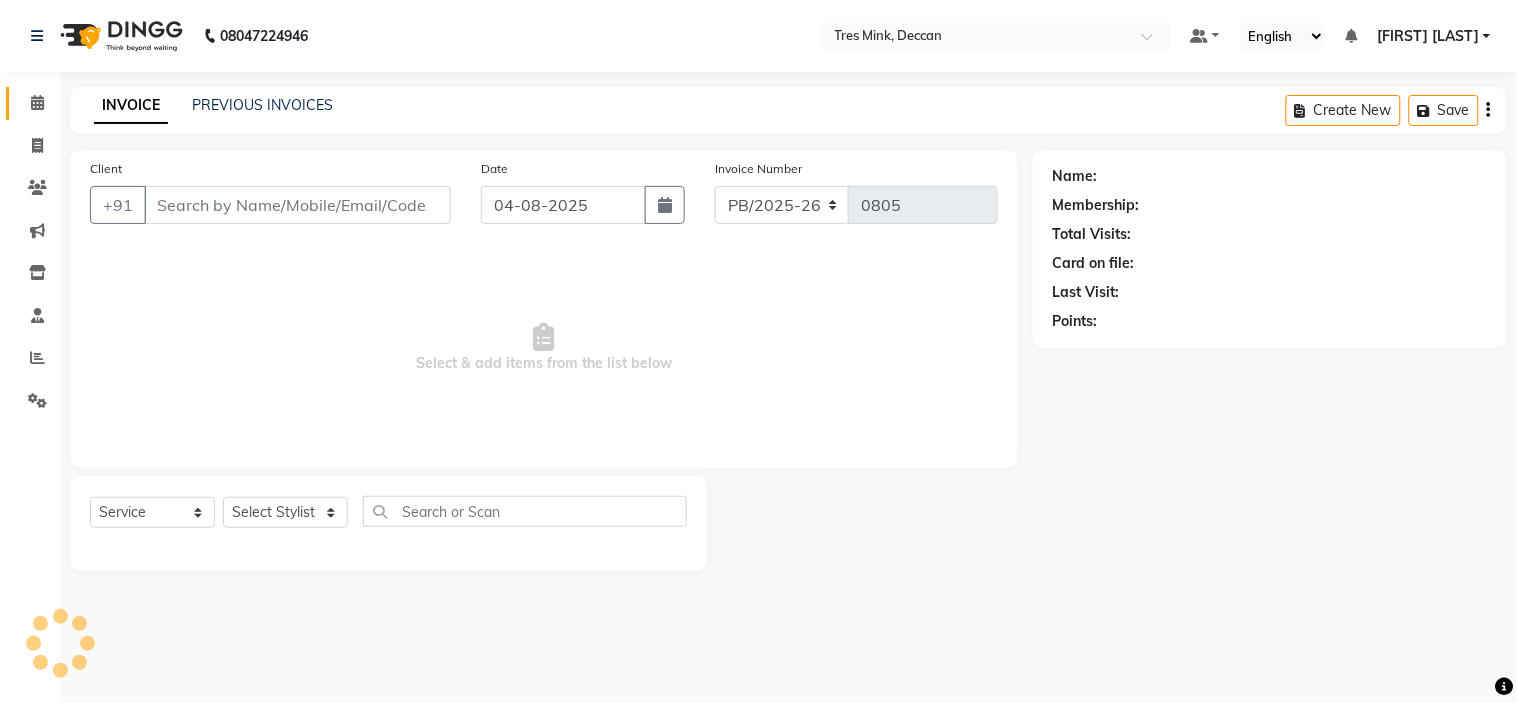 type on "[PHONE]" 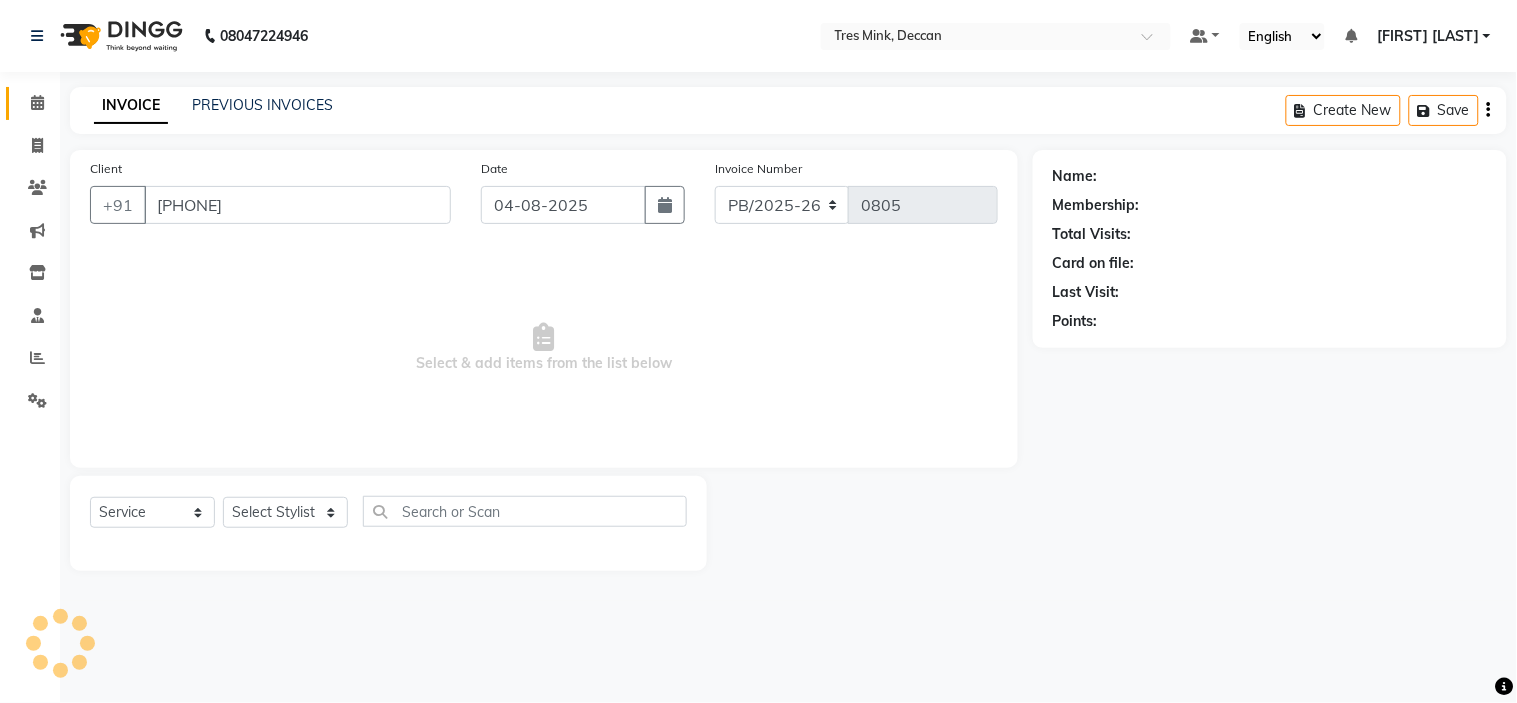 select on "59501" 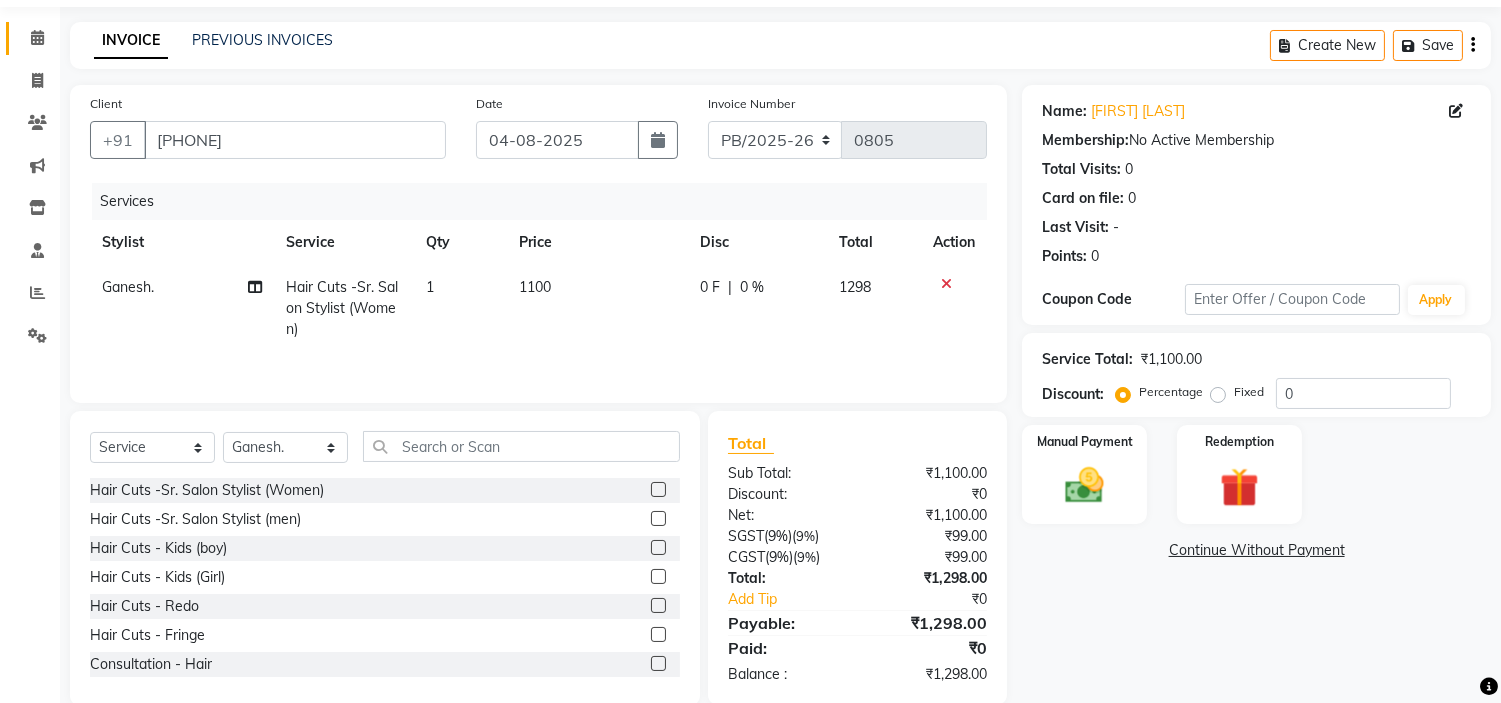scroll, scrollTop: 100, scrollLeft: 0, axis: vertical 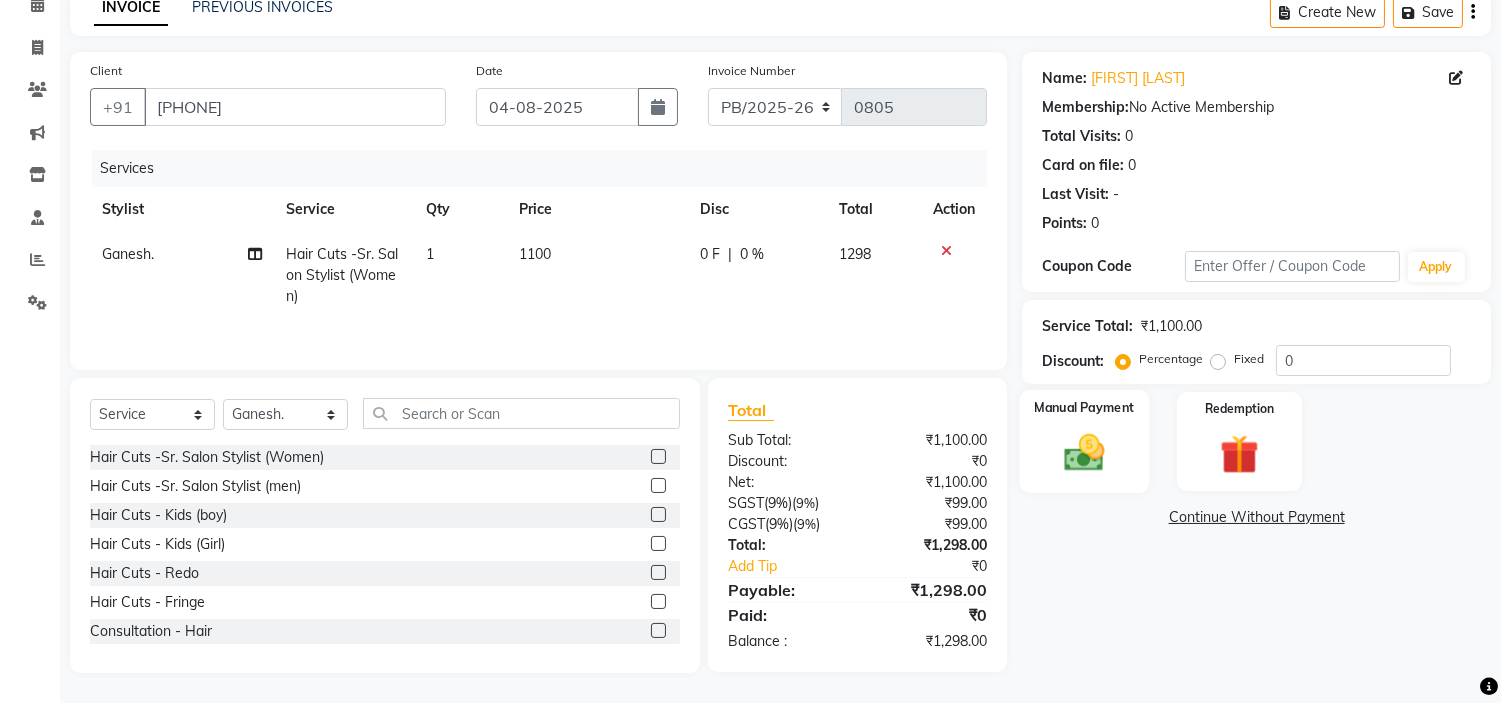 click 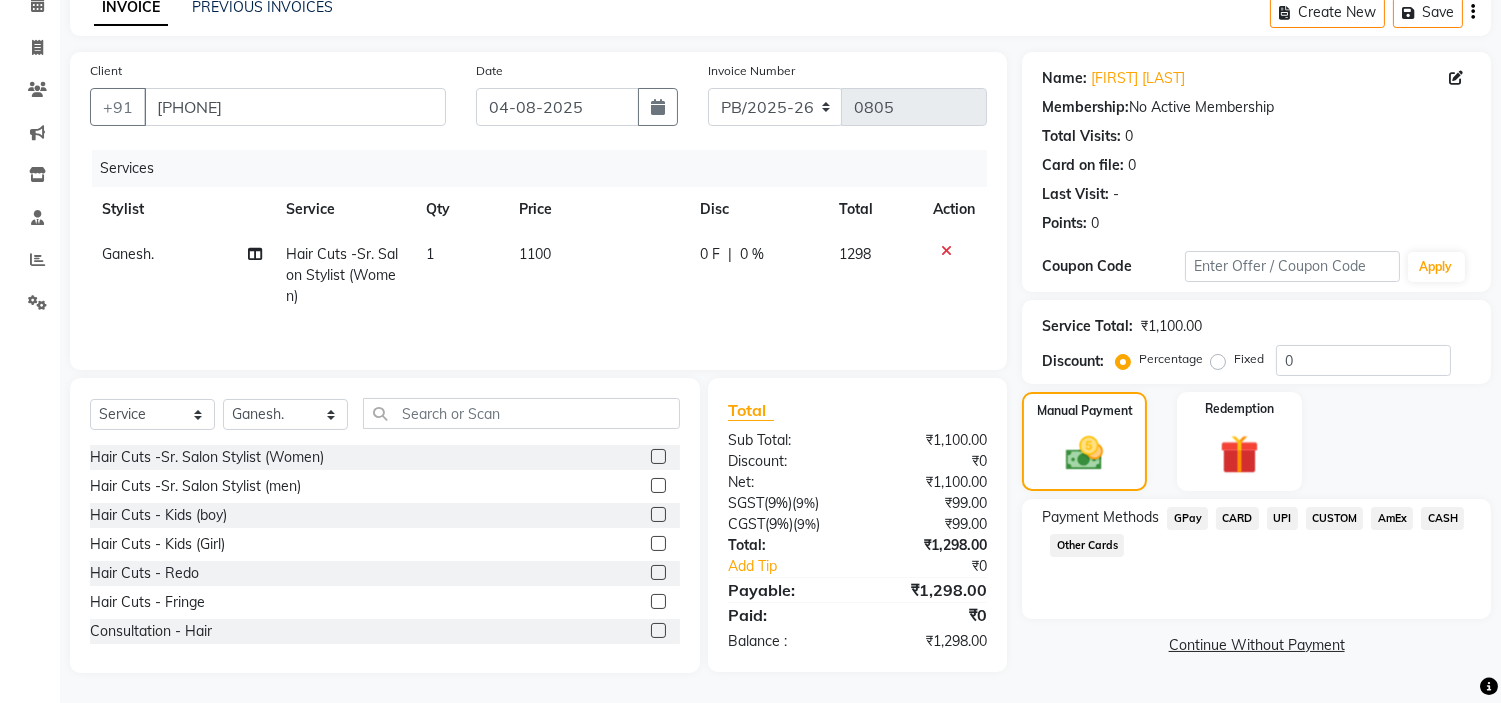 click on "UPI" 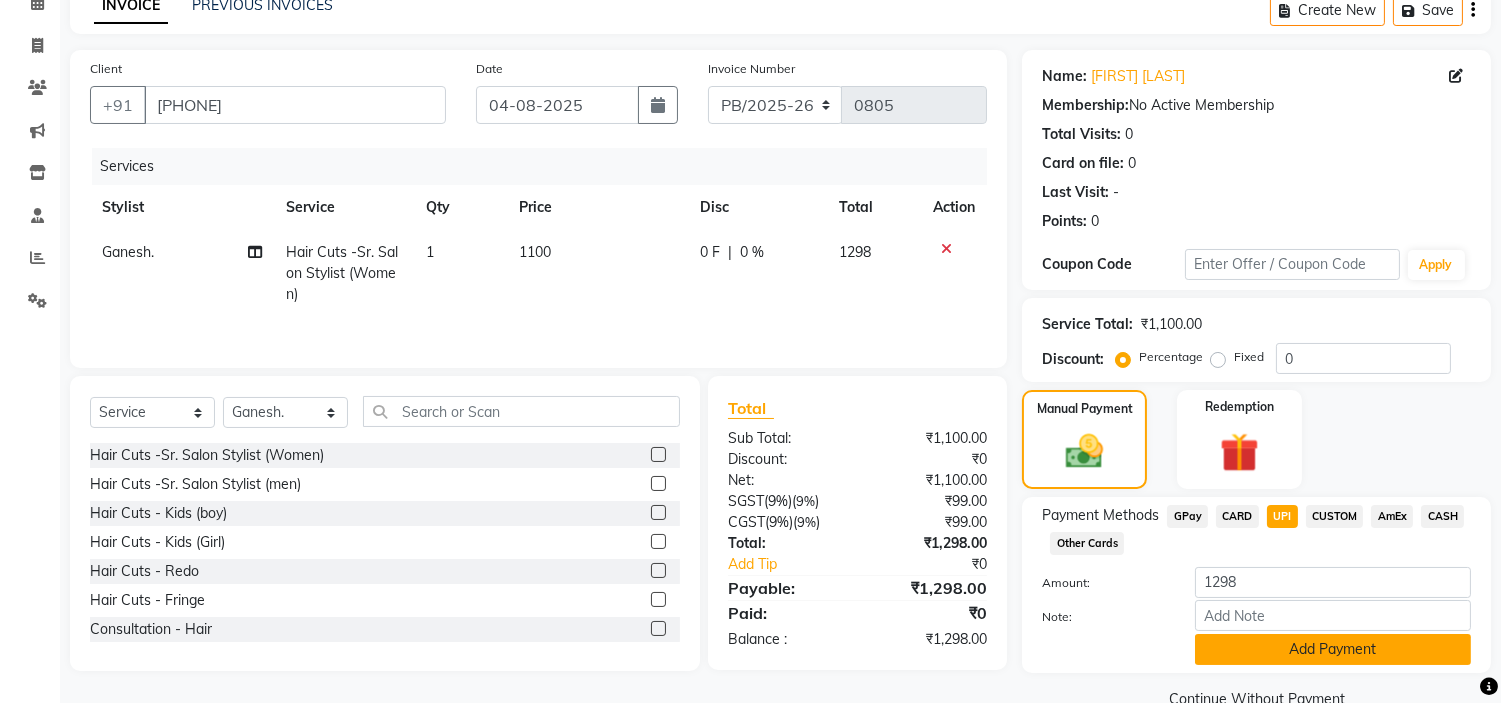 click on "Add Payment" 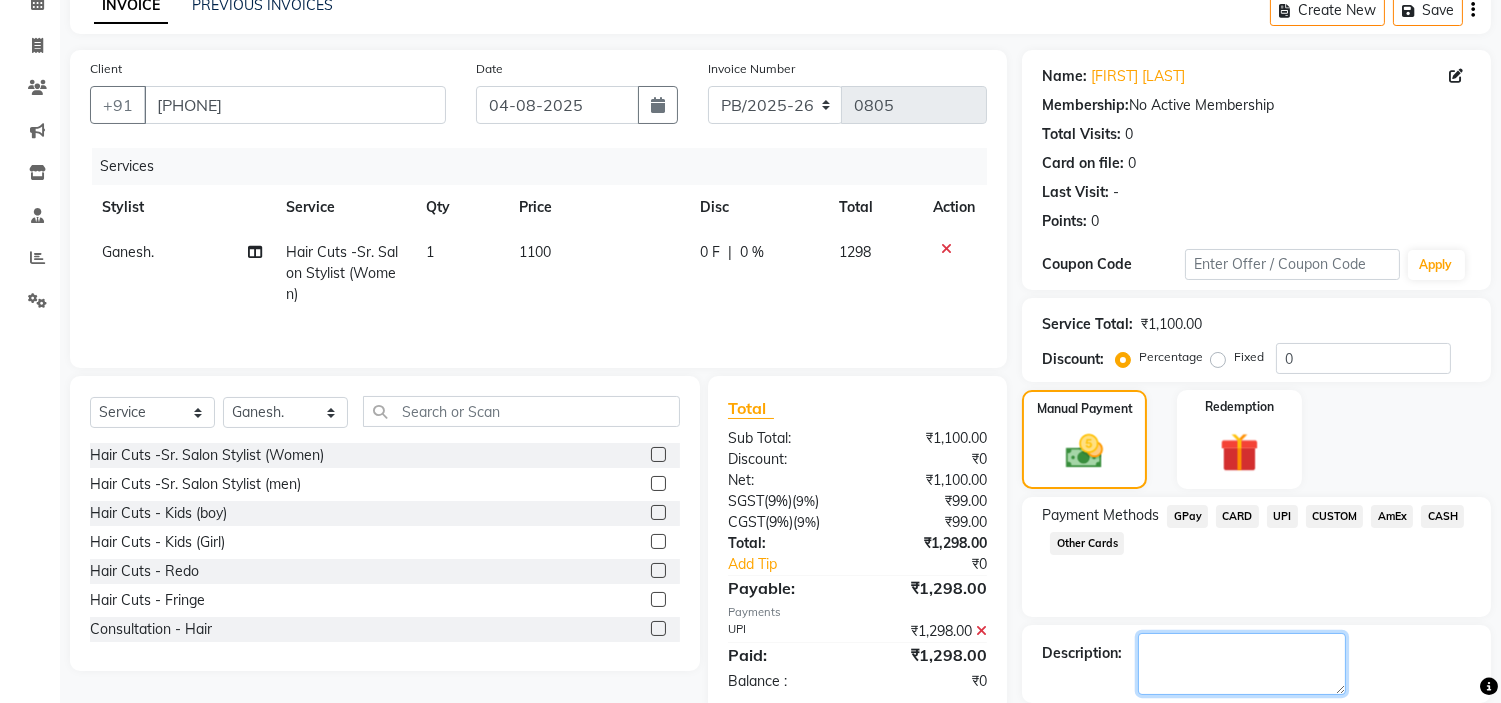 click 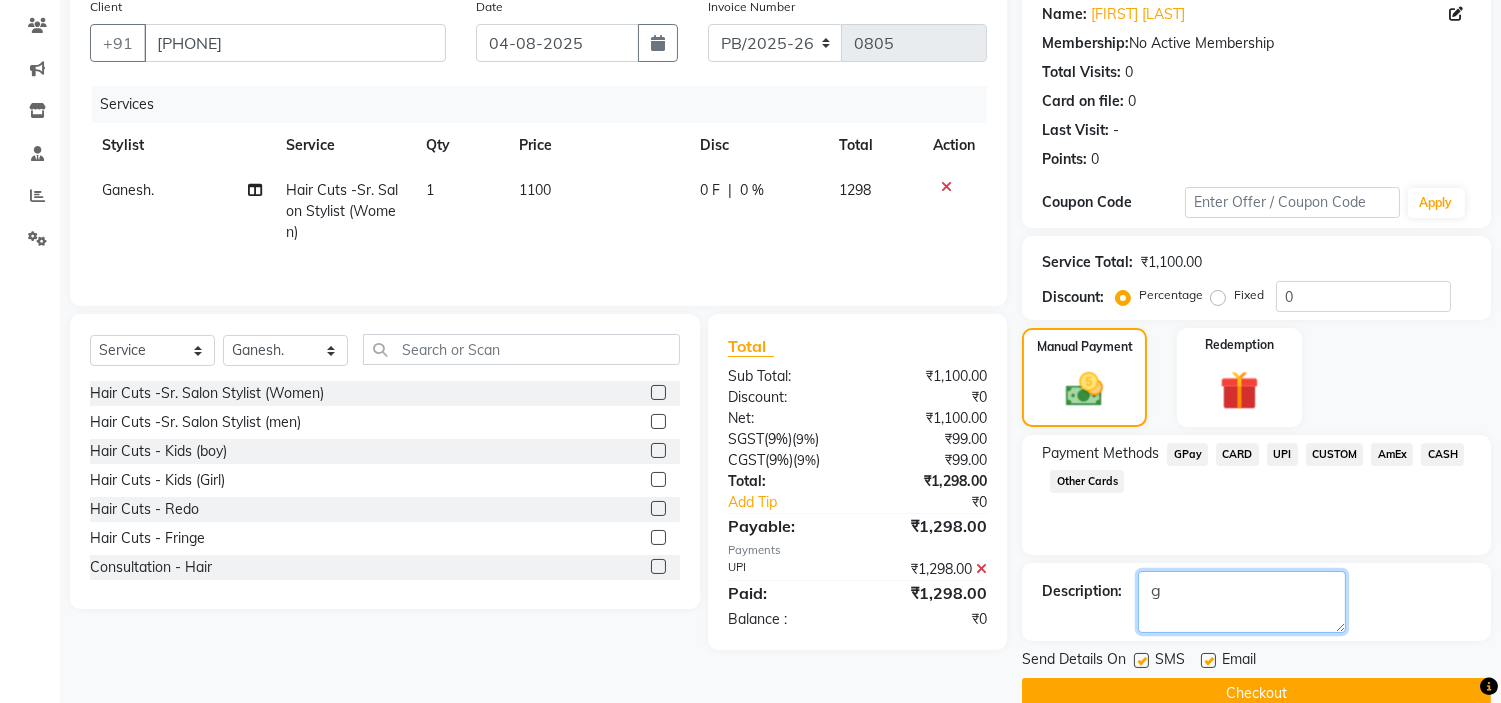 scroll, scrollTop: 196, scrollLeft: 0, axis: vertical 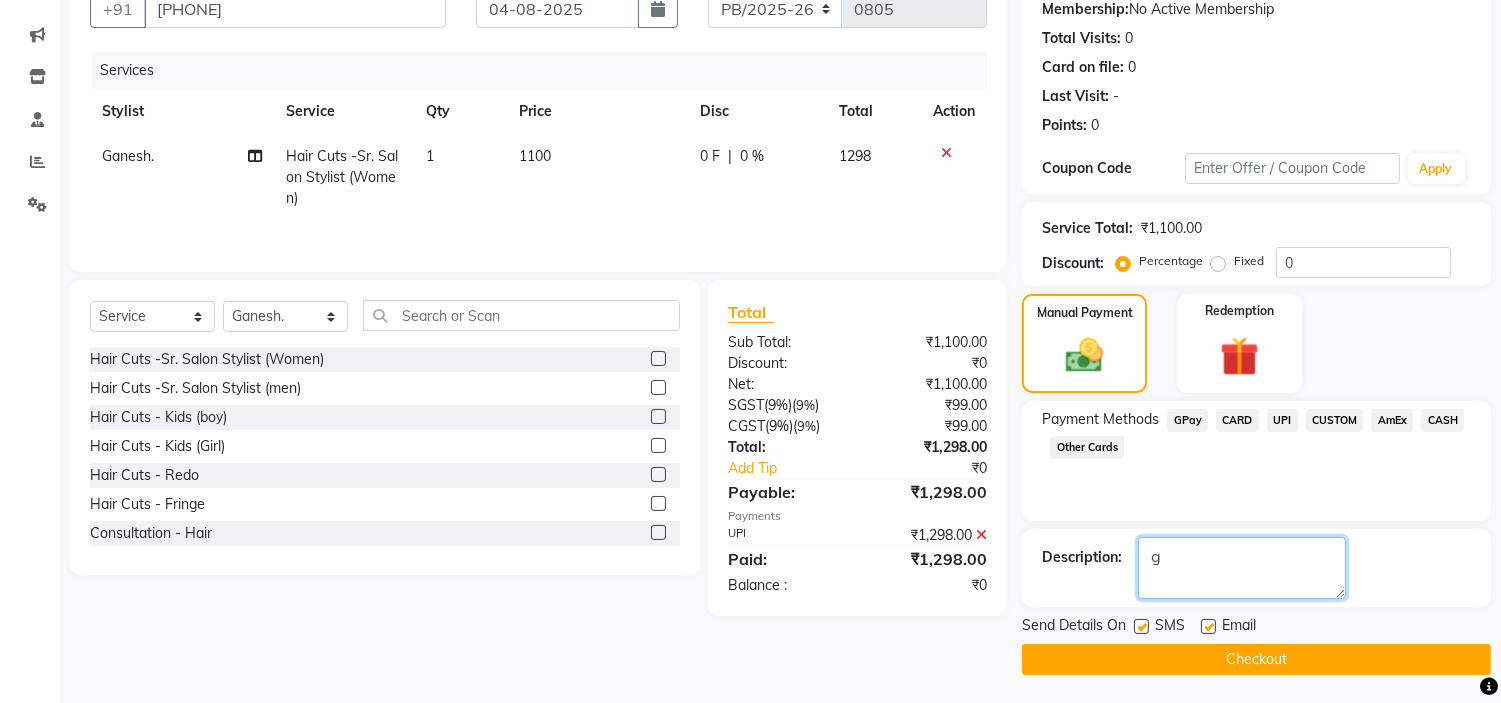 type on "g" 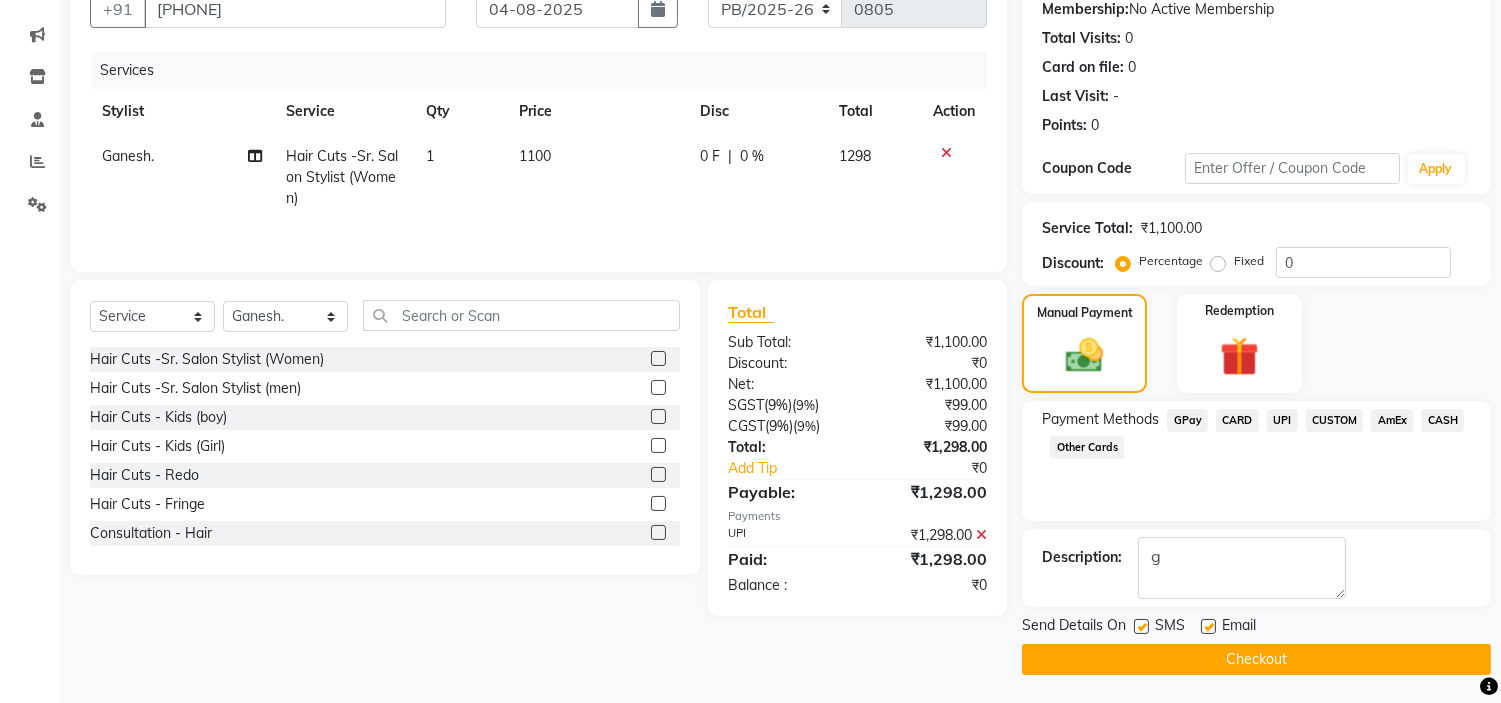 click on "Checkout" 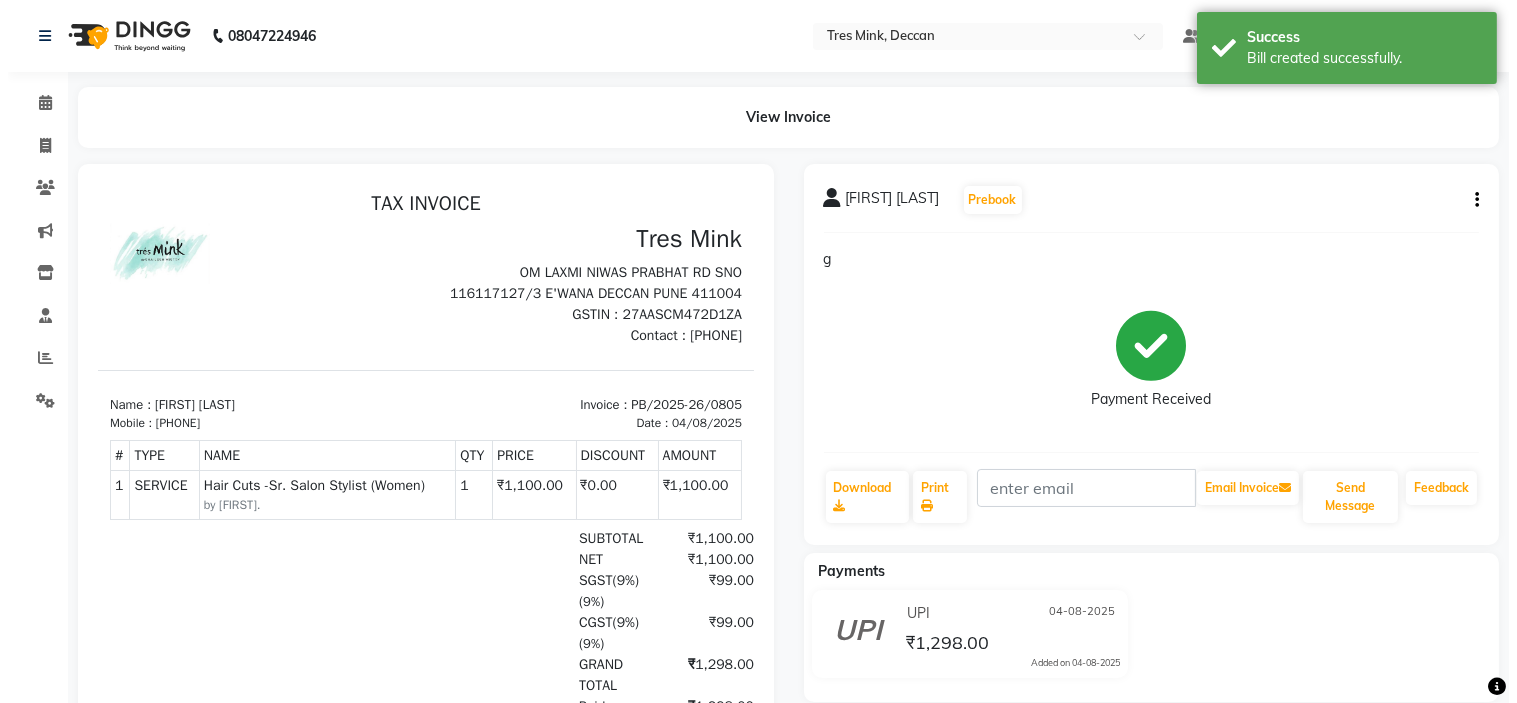 scroll, scrollTop: 0, scrollLeft: 0, axis: both 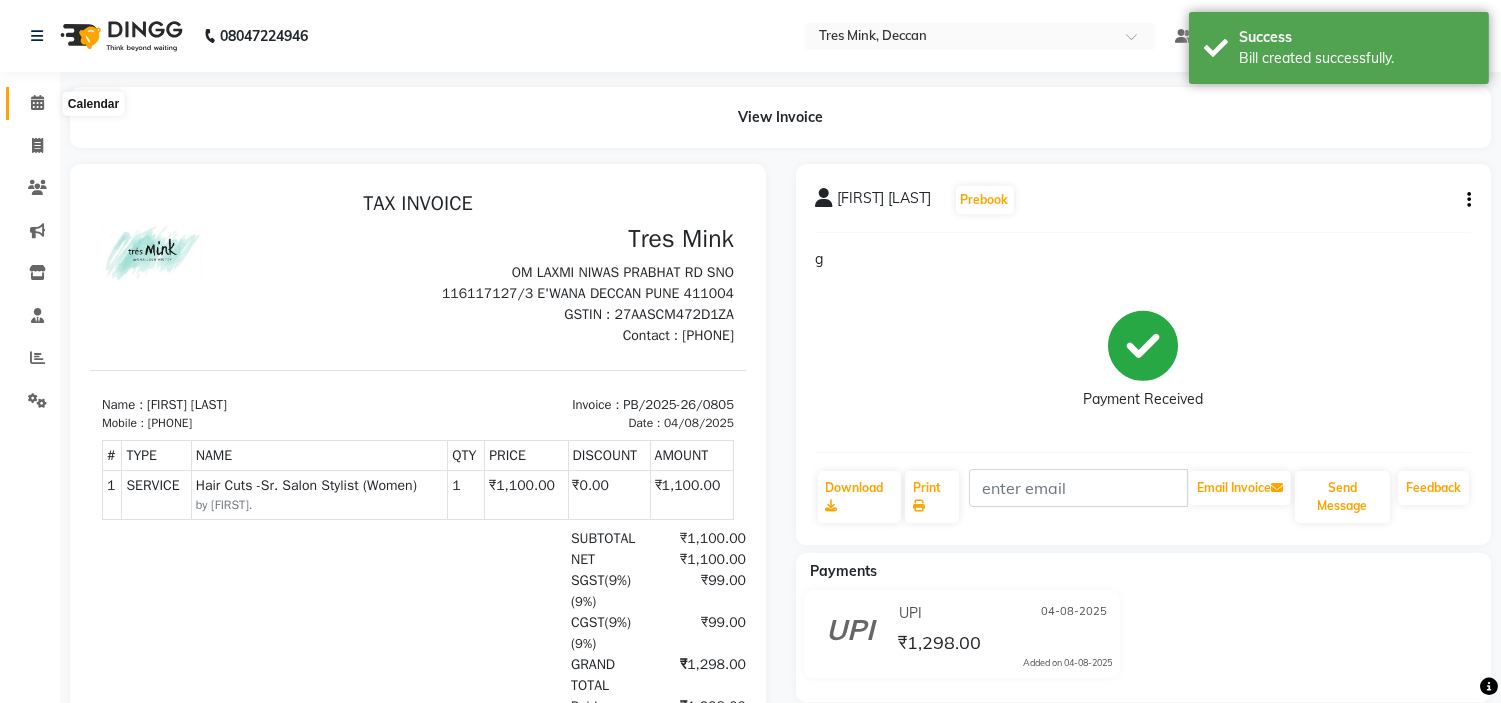 click 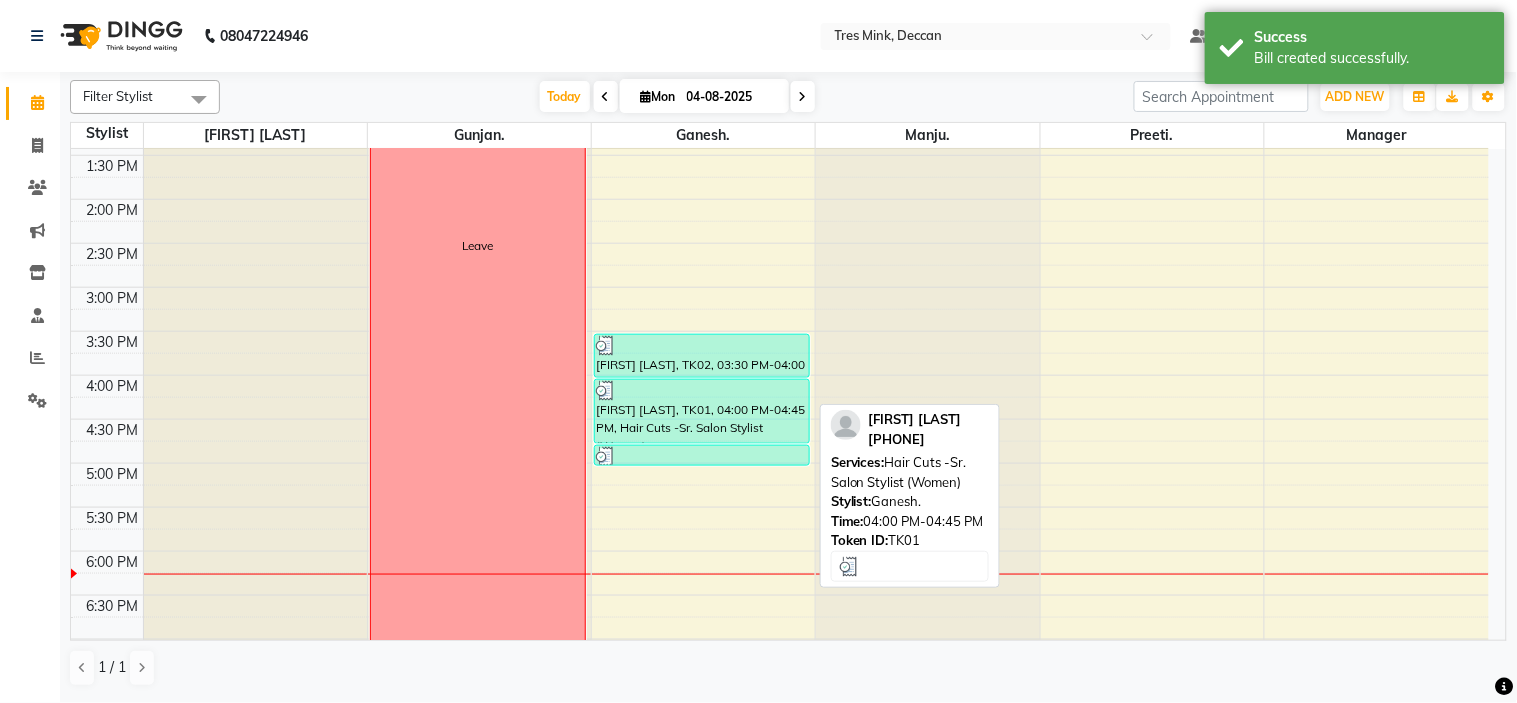 scroll, scrollTop: 555, scrollLeft: 0, axis: vertical 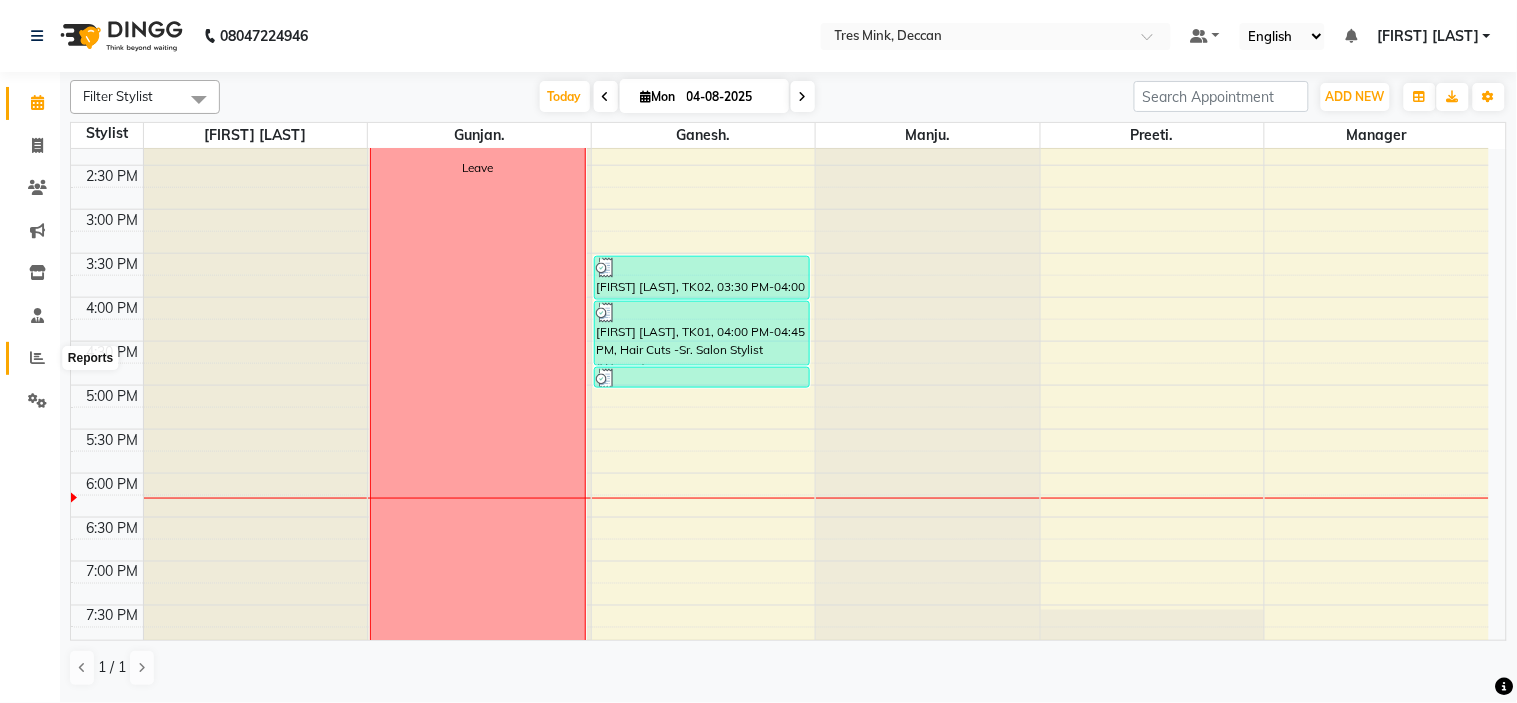 click 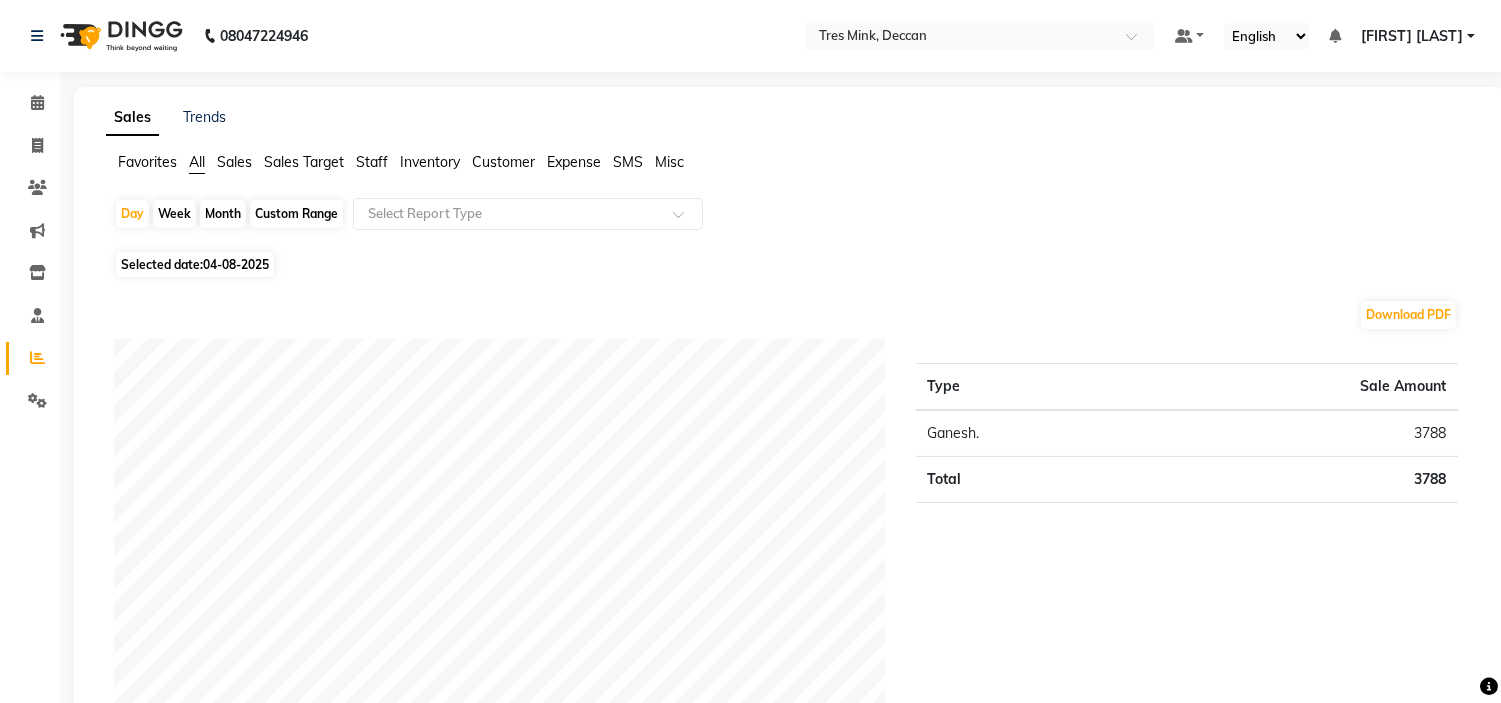 click on "Month" 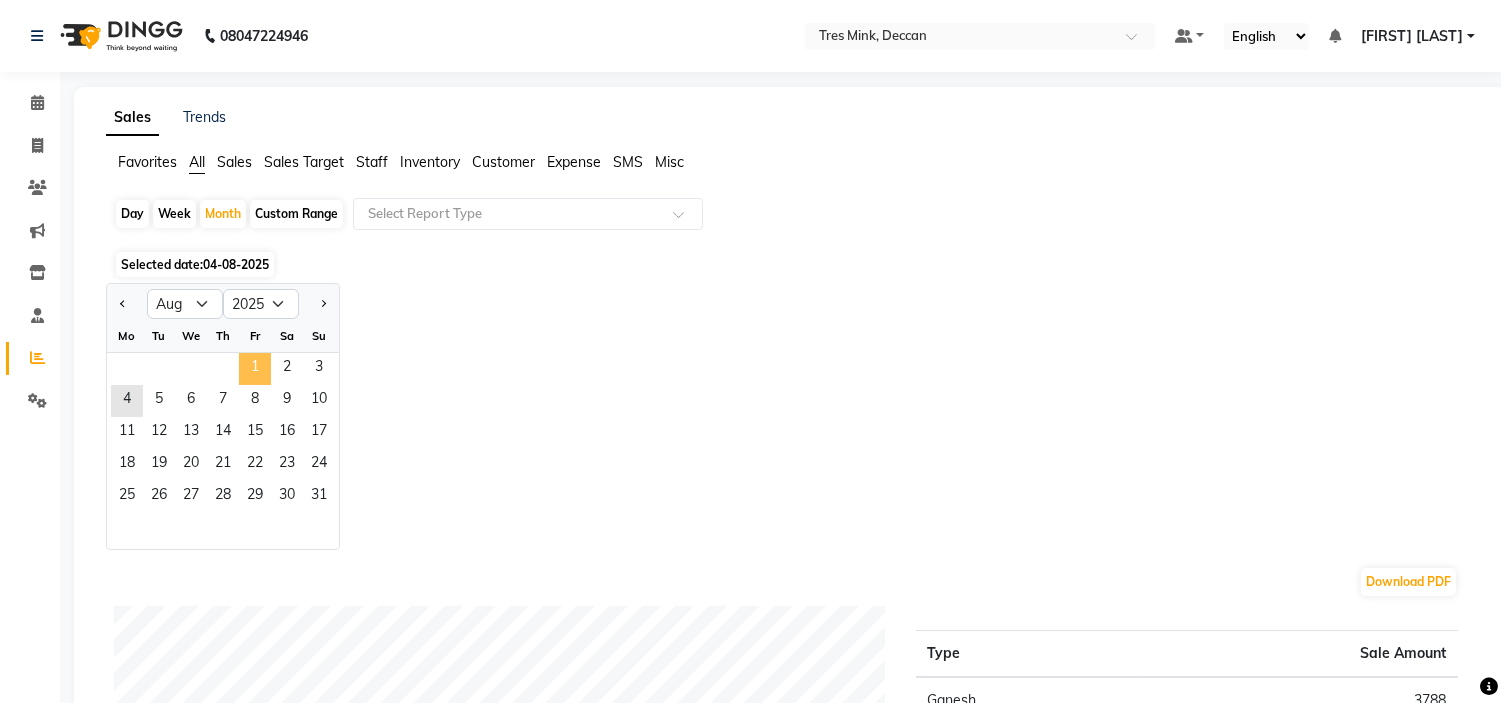 click on "1" 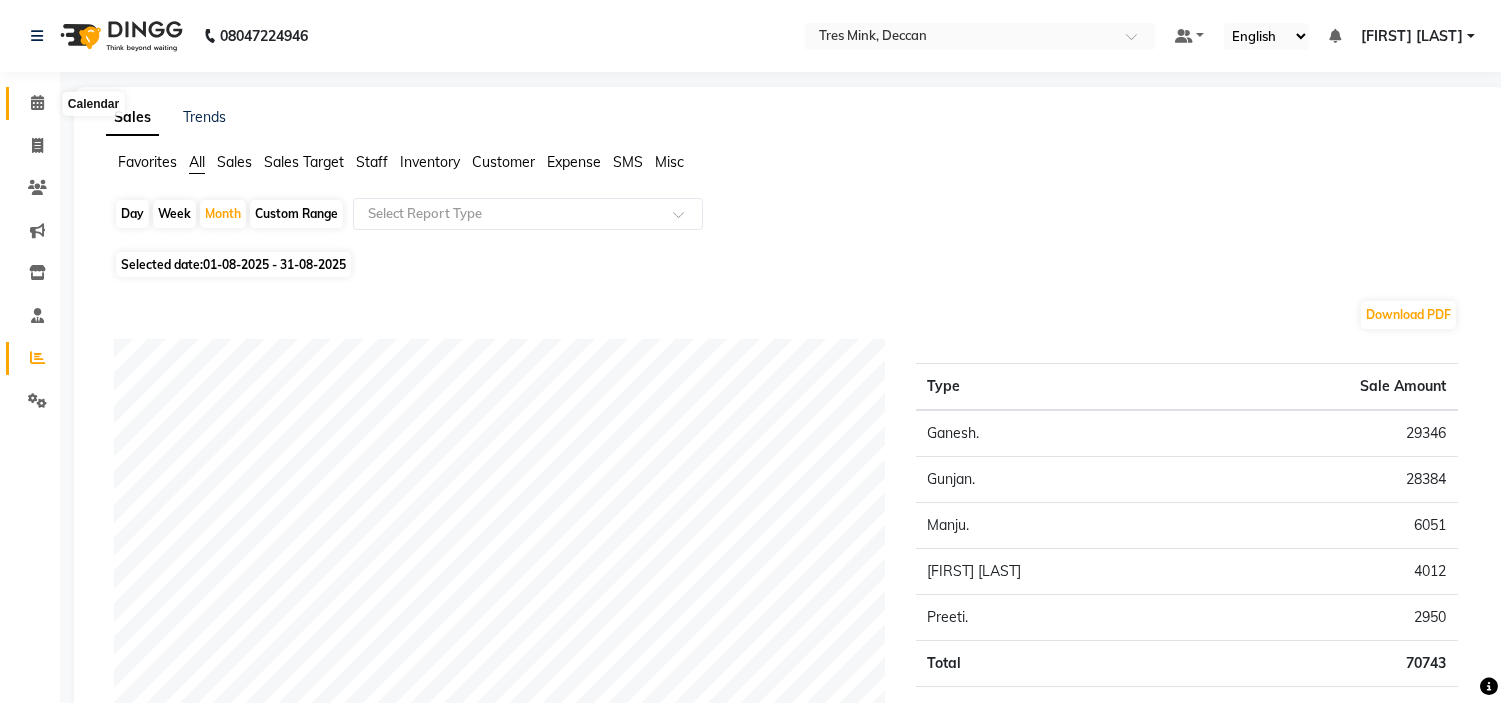 click 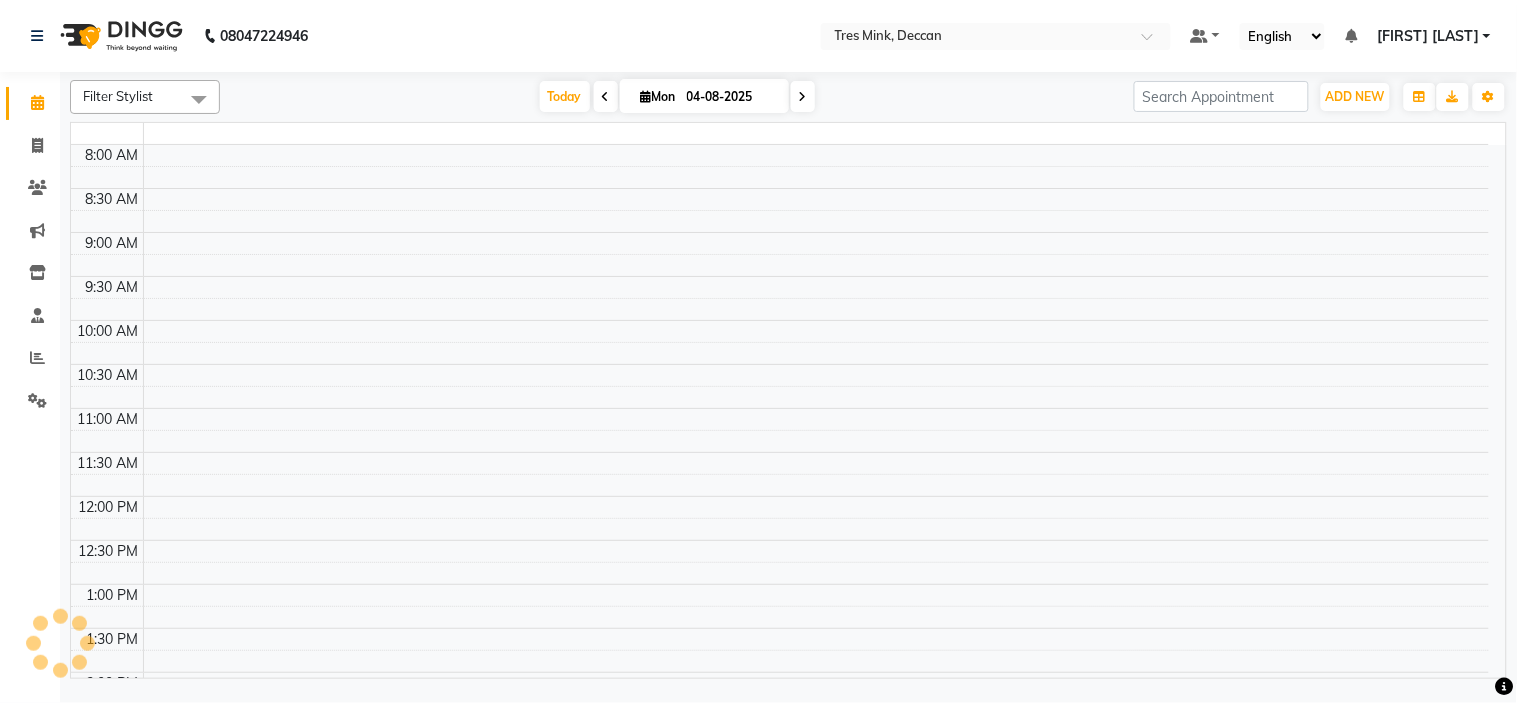 scroll, scrollTop: 0, scrollLeft: 0, axis: both 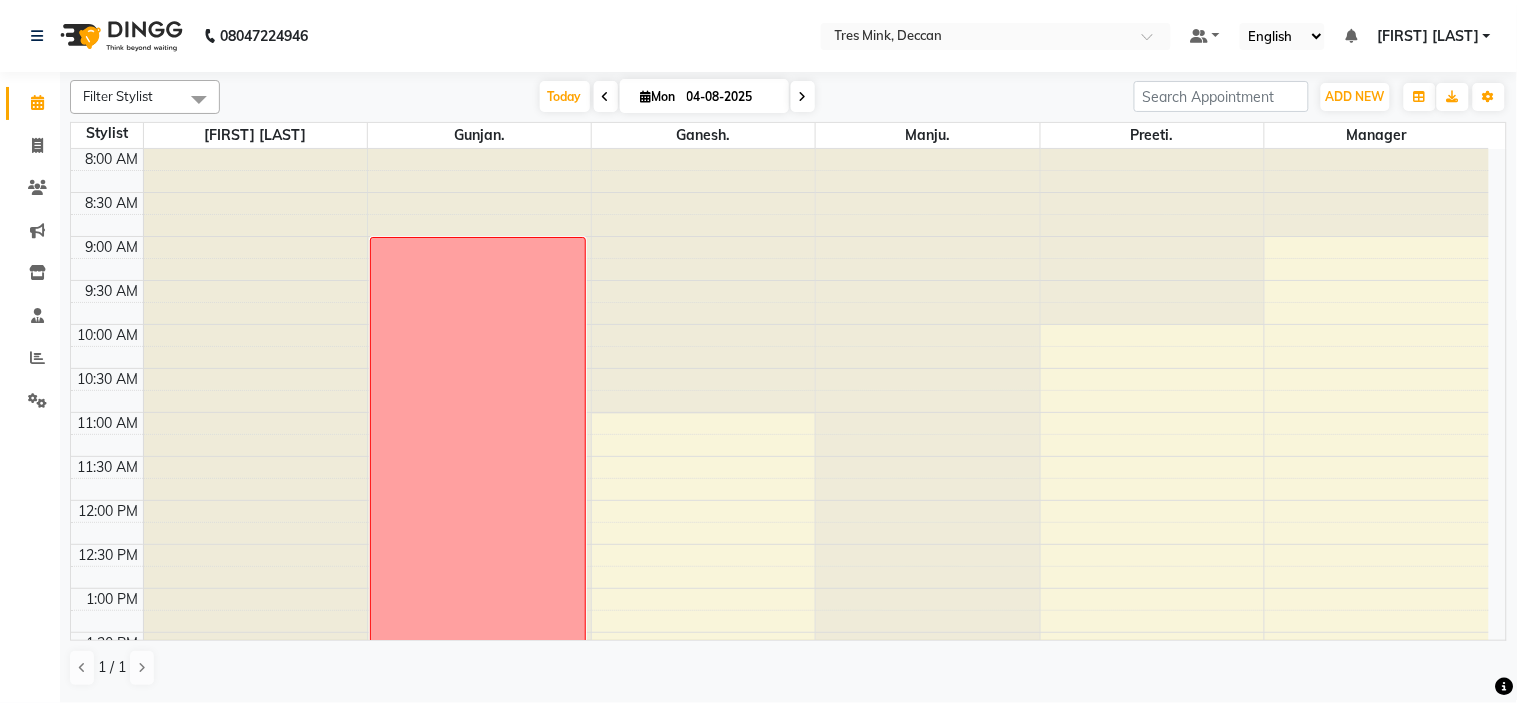 click on "08047224946 Select Location × Tres Mink, Deccan Default Panel My Panel English ENGLISH Español العربية मराठी हिंदी ગુજરાતી தமிழ் 中文 Notifications nothing to show [FIRST] [LAST] Manage Profile Change Password Sign out  Version:3.16.0" 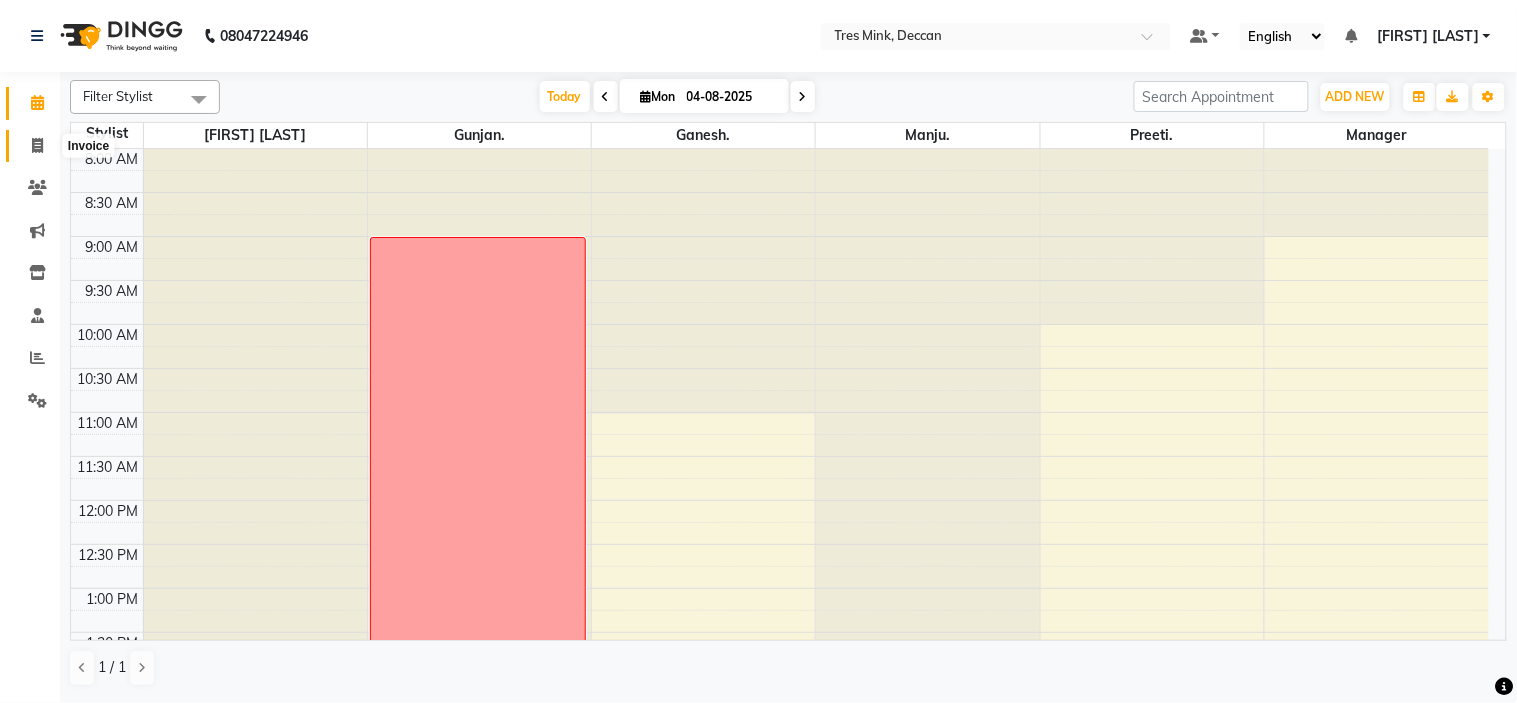 click 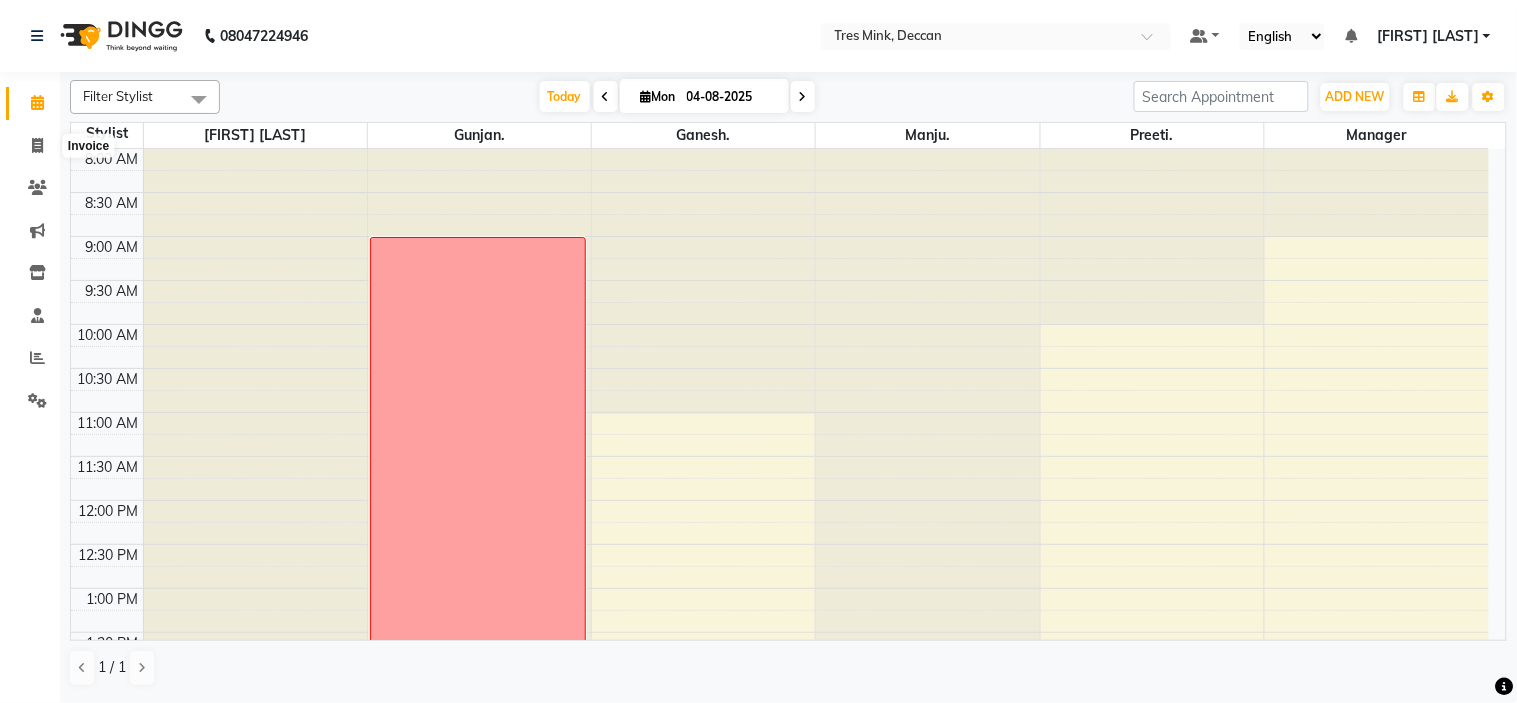select on "service" 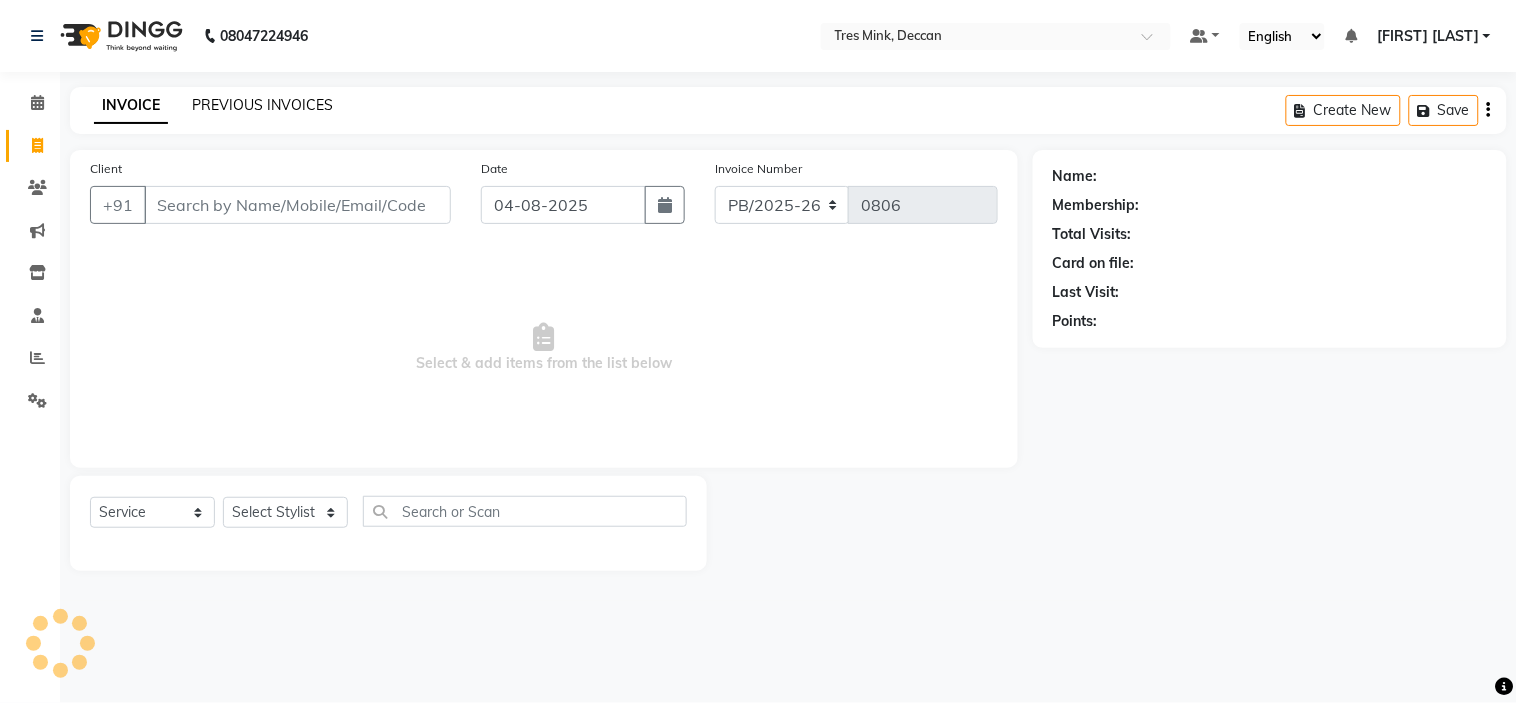 click on "PREVIOUS INVOICES" 